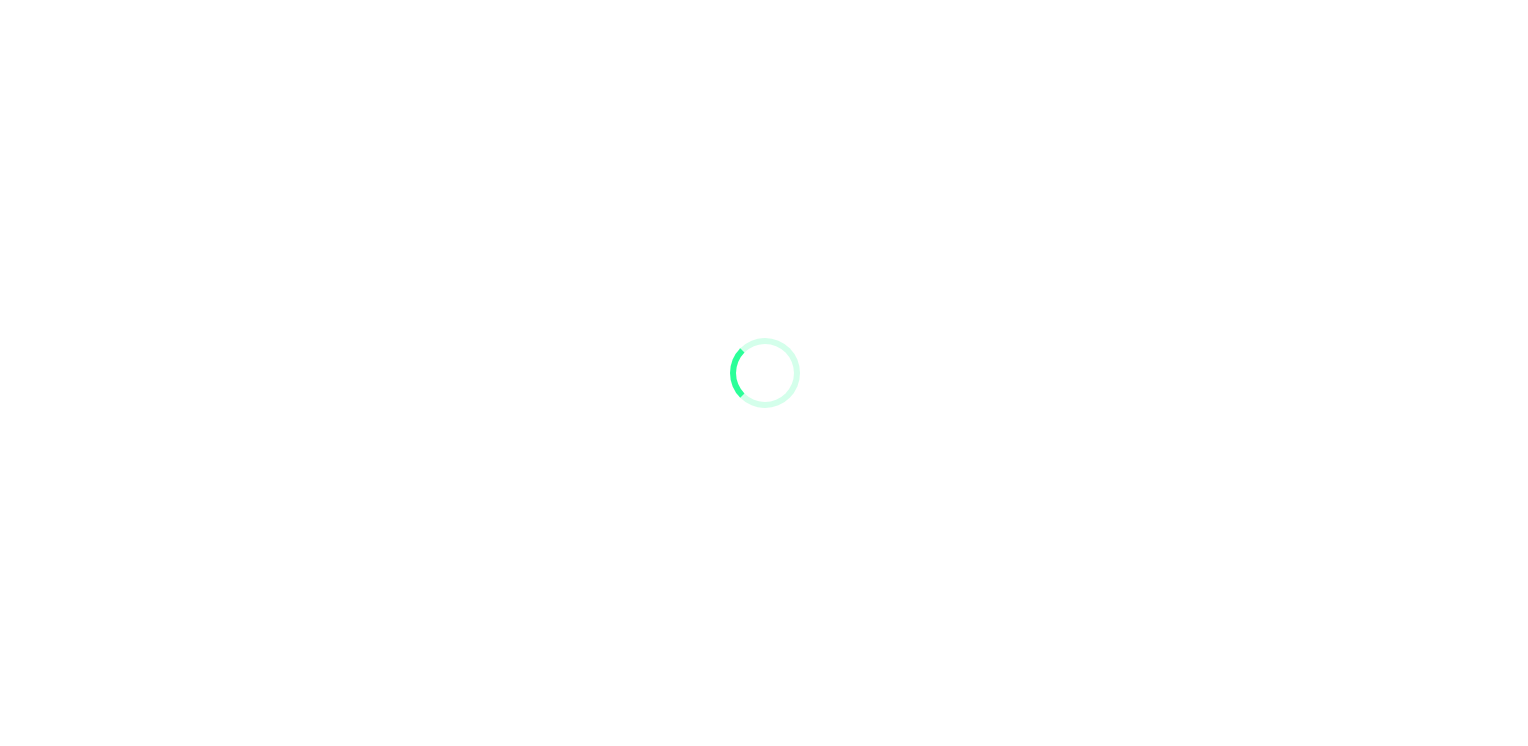scroll, scrollTop: 0, scrollLeft: 0, axis: both 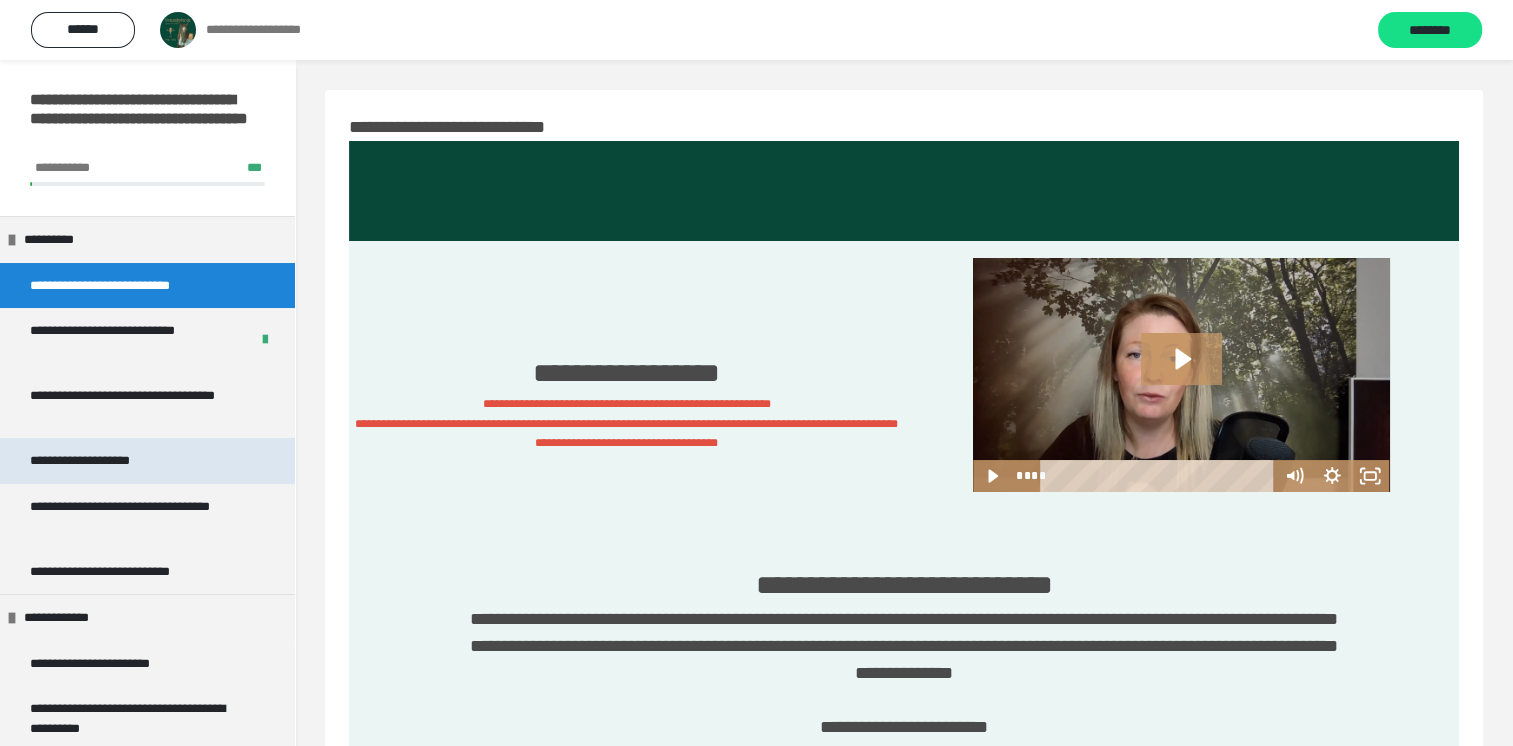 click on "**********" at bounding box center [100, 461] 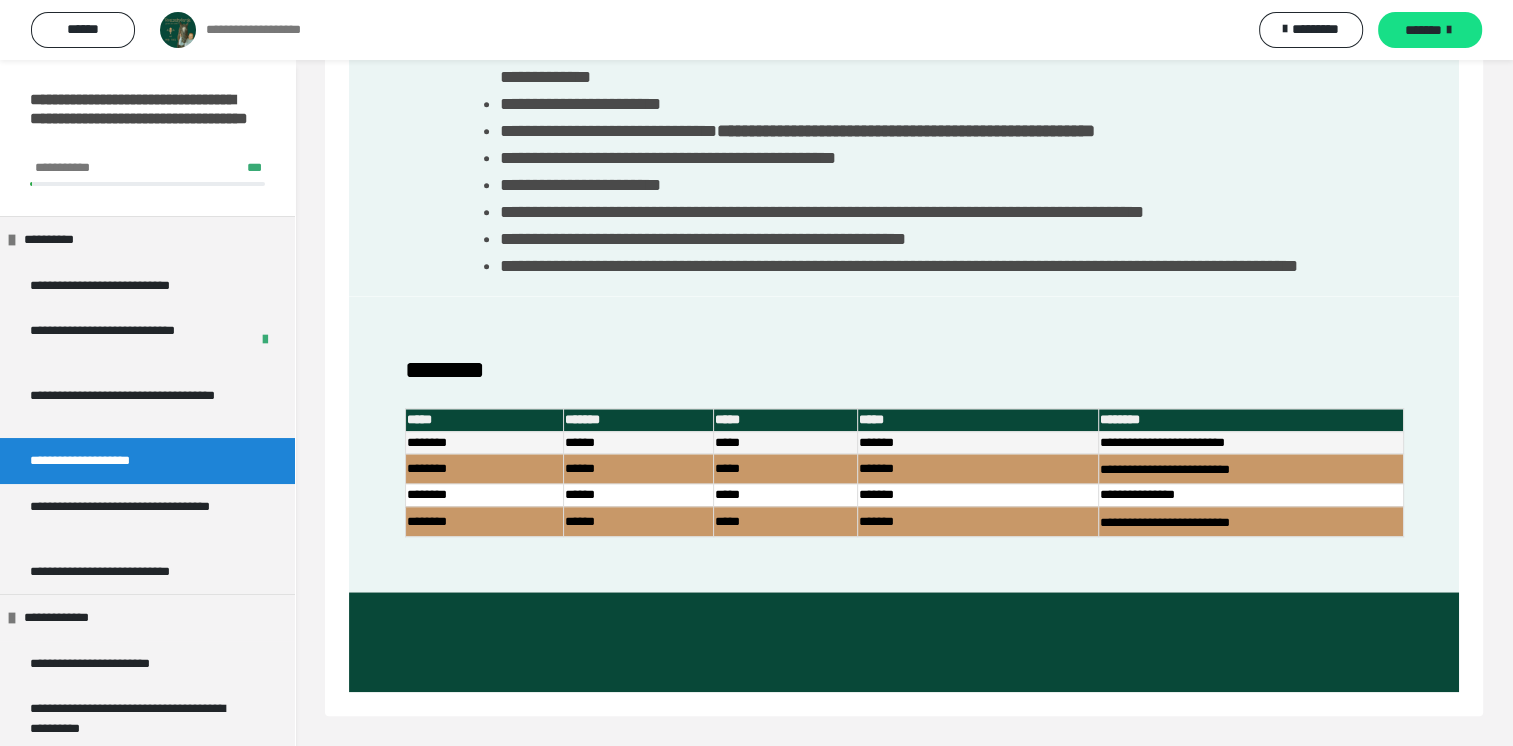 scroll, scrollTop: 2234, scrollLeft: 0, axis: vertical 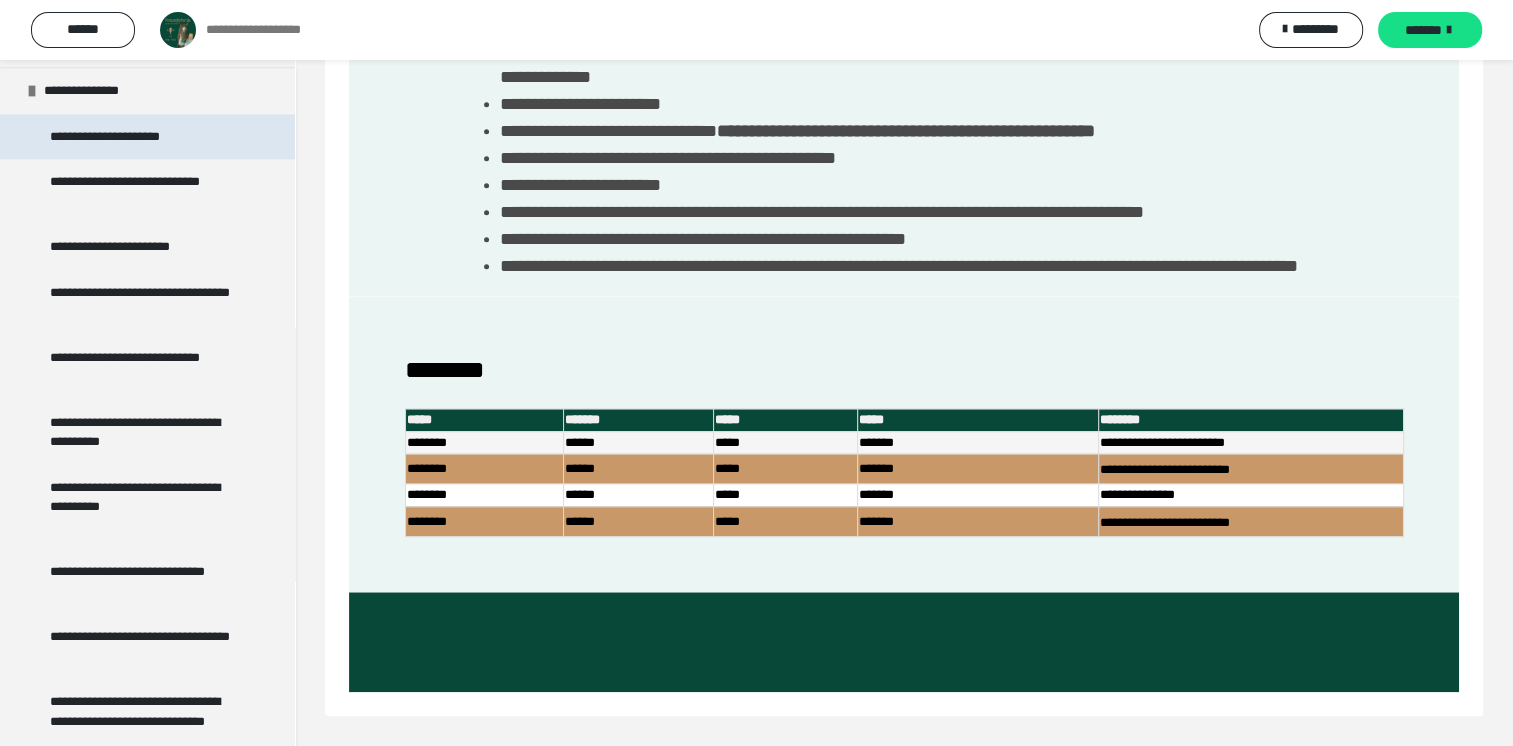 click on "**********" at bounding box center (133, 137) 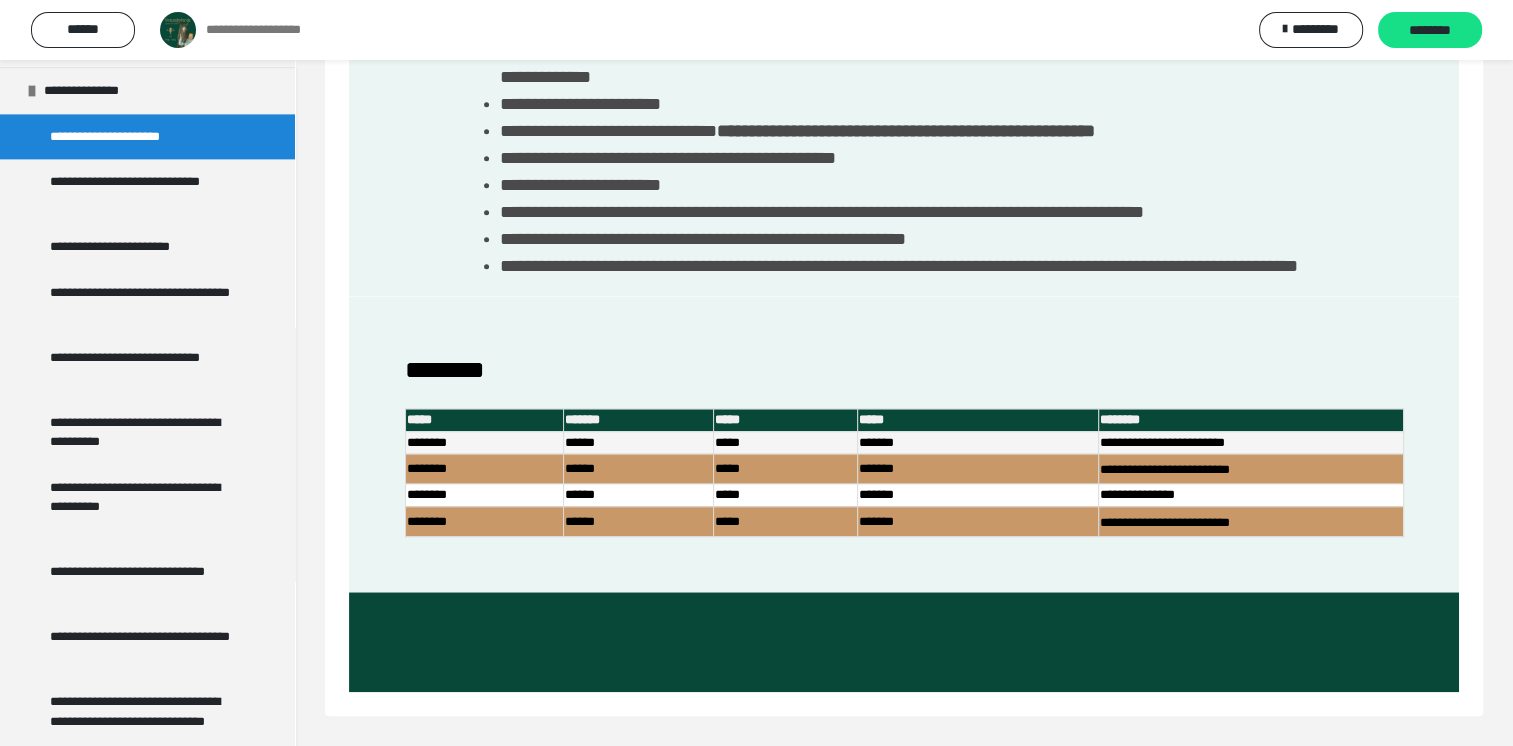 scroll, scrollTop: 60, scrollLeft: 0, axis: vertical 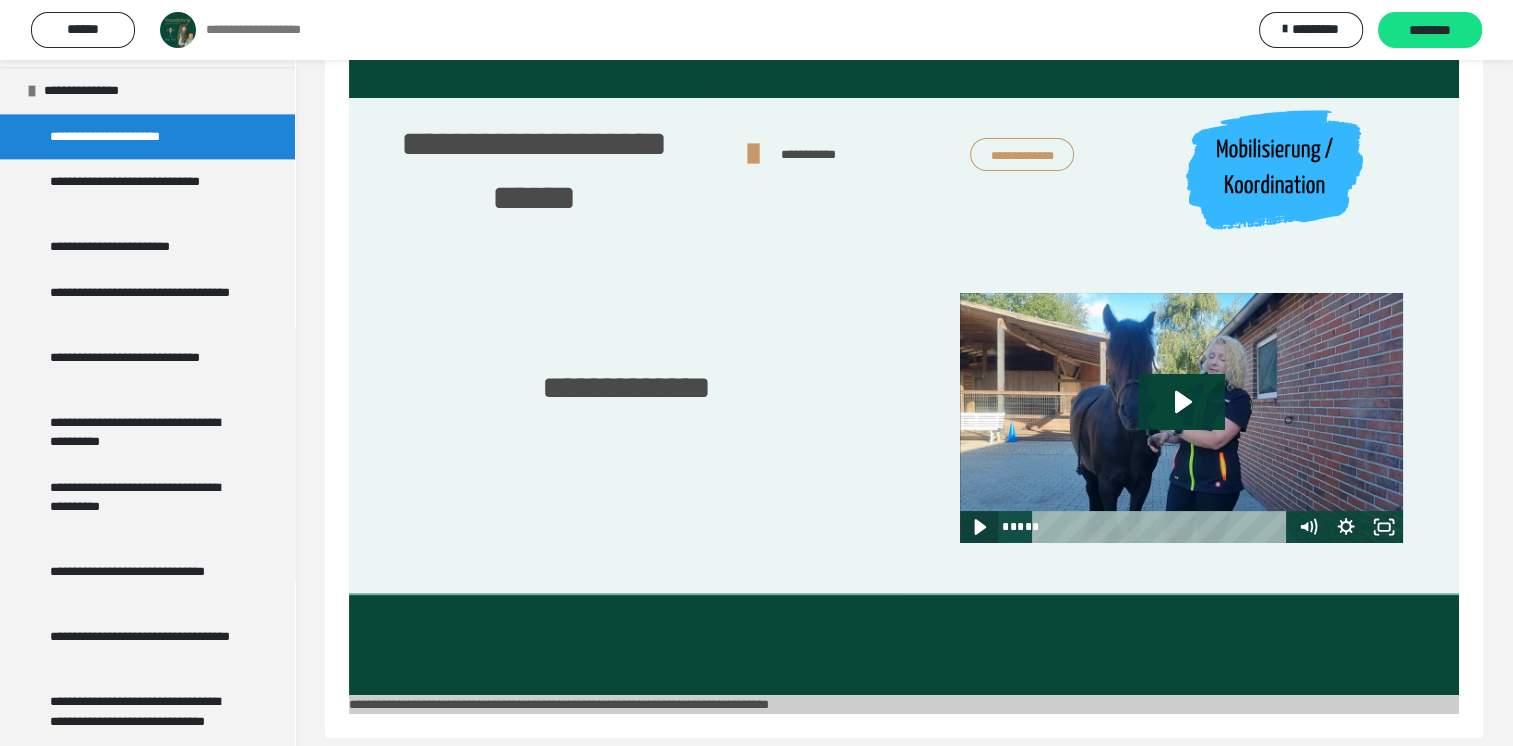 click 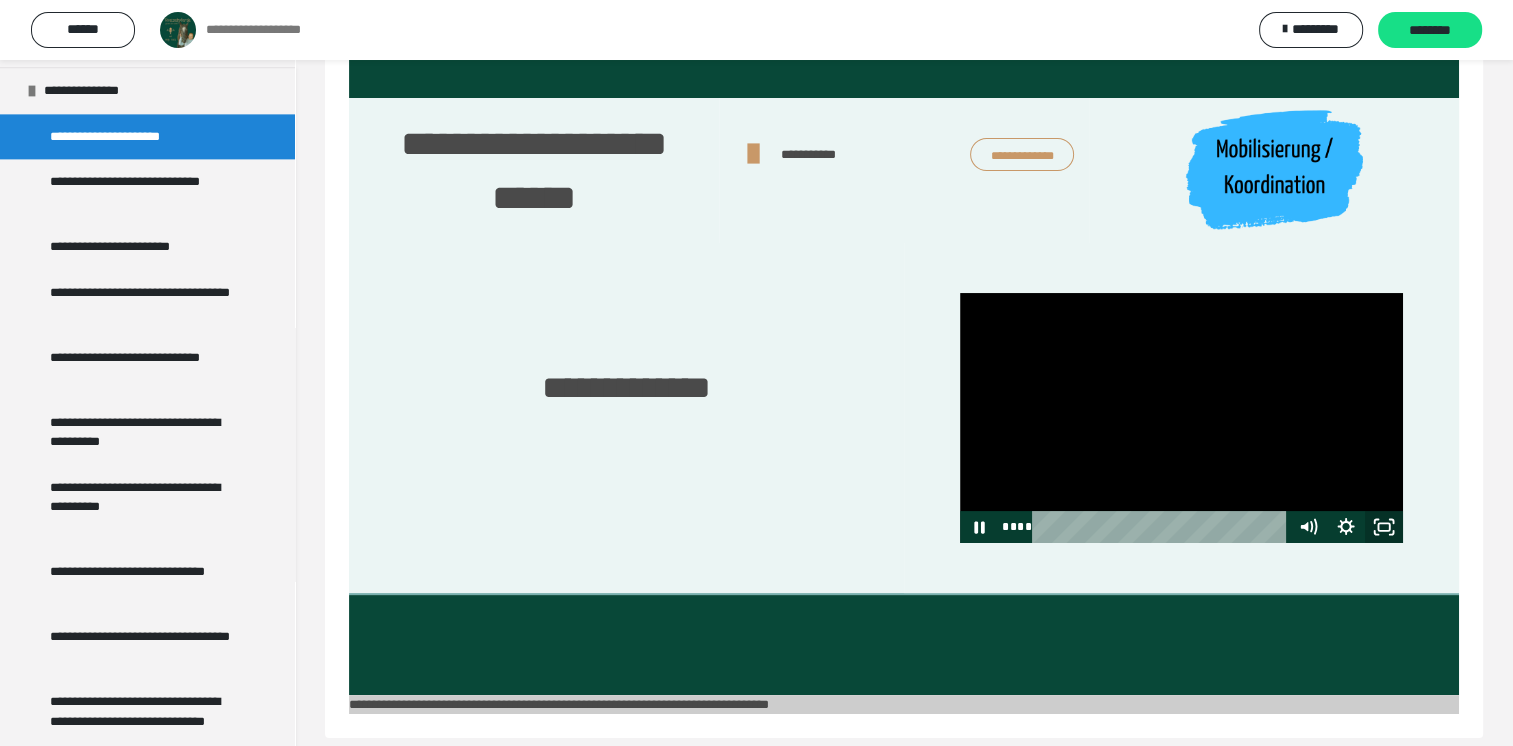 click 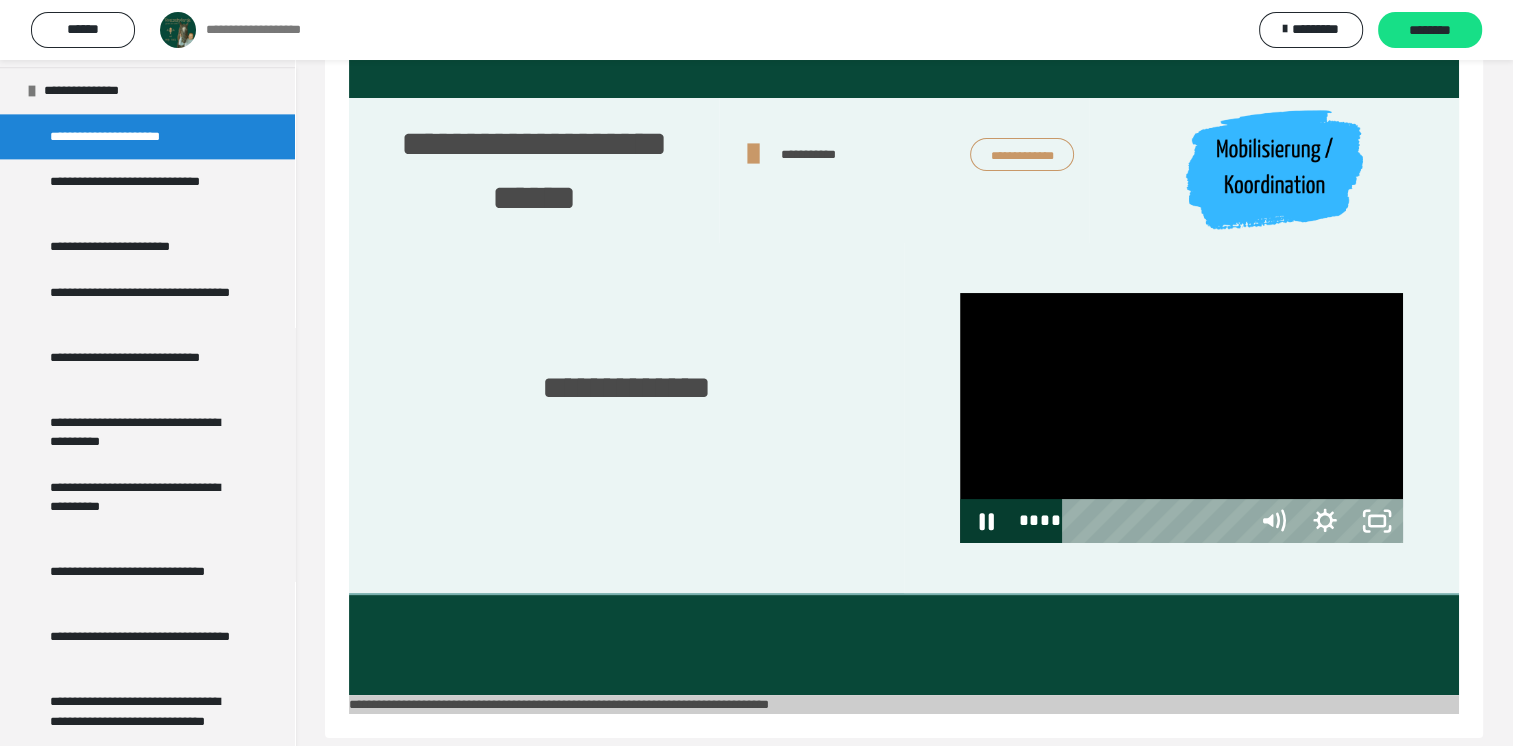 scroll, scrollTop: 60, scrollLeft: 0, axis: vertical 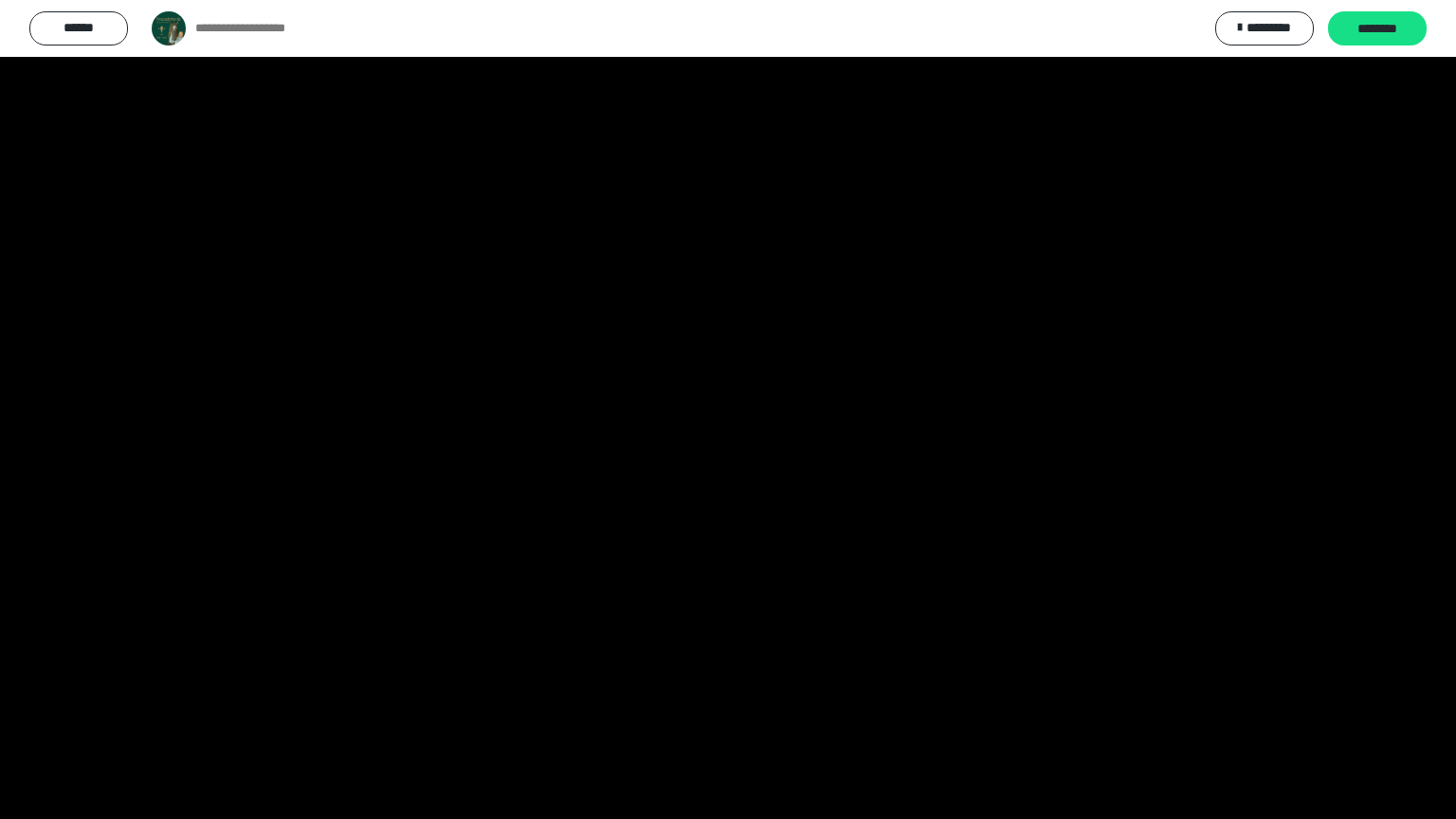 type 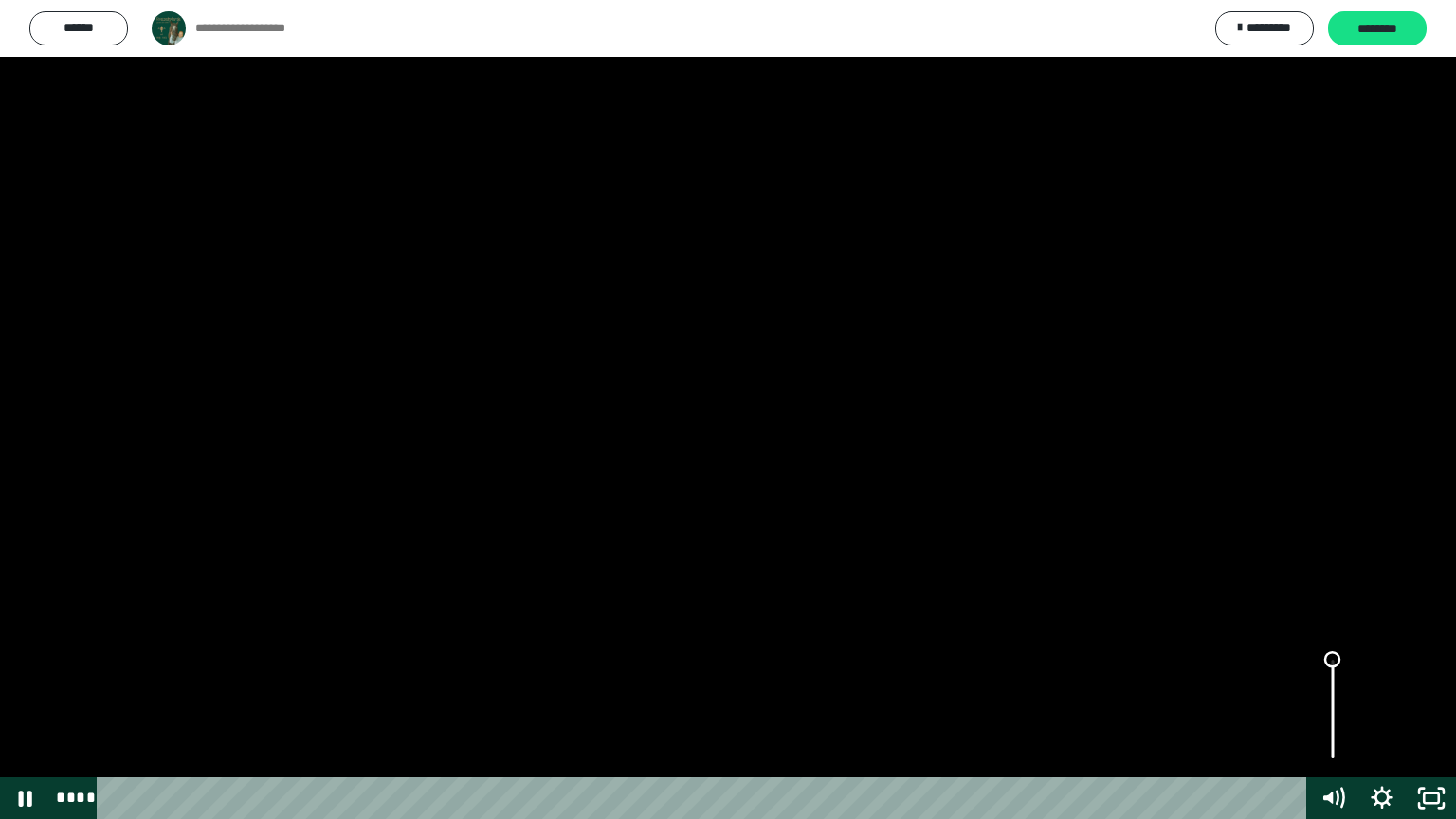 drag, startPoint x: 1332, startPoint y: 664, endPoint x: 1328, endPoint y: 587, distance: 77.1038 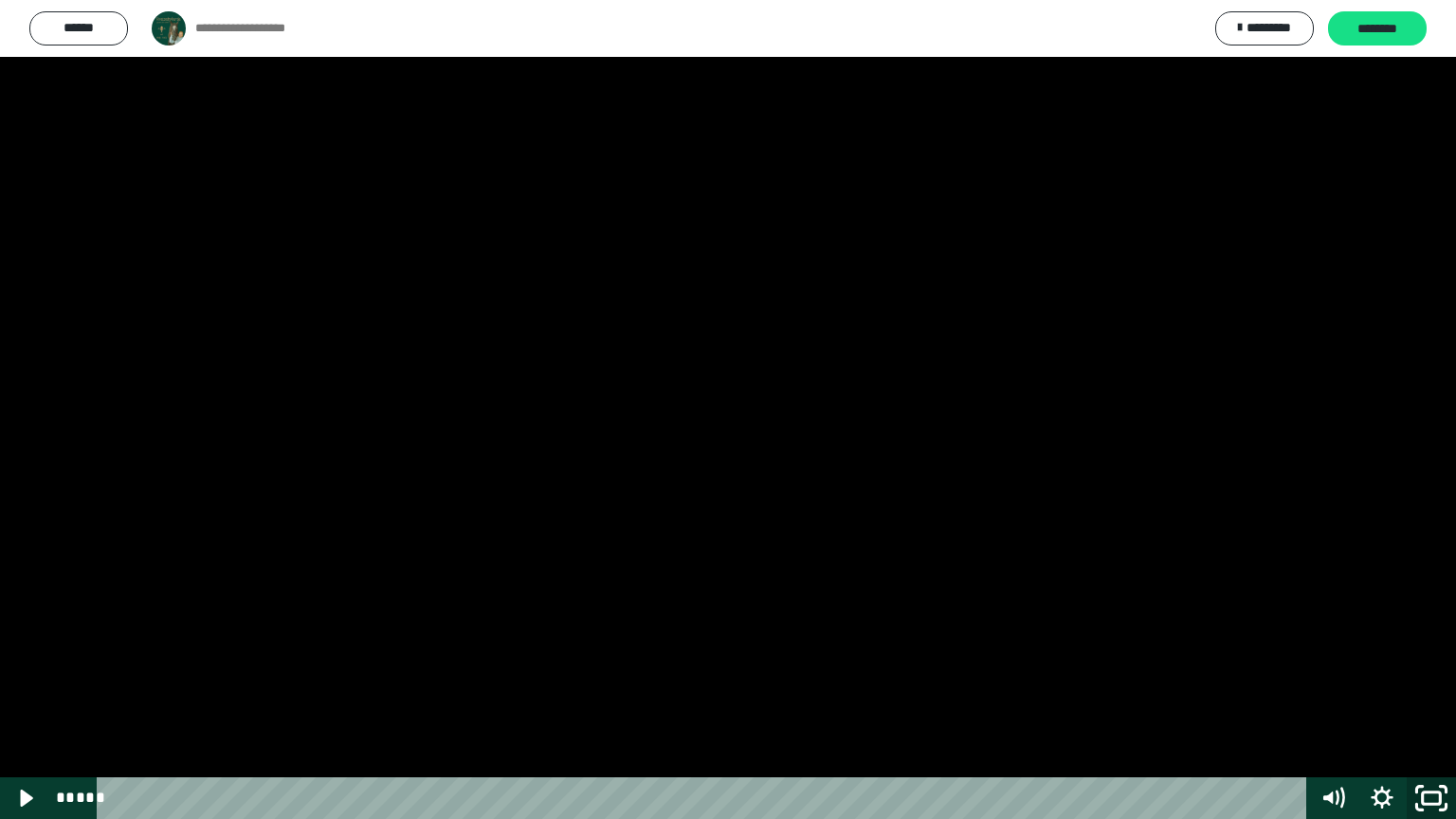 click 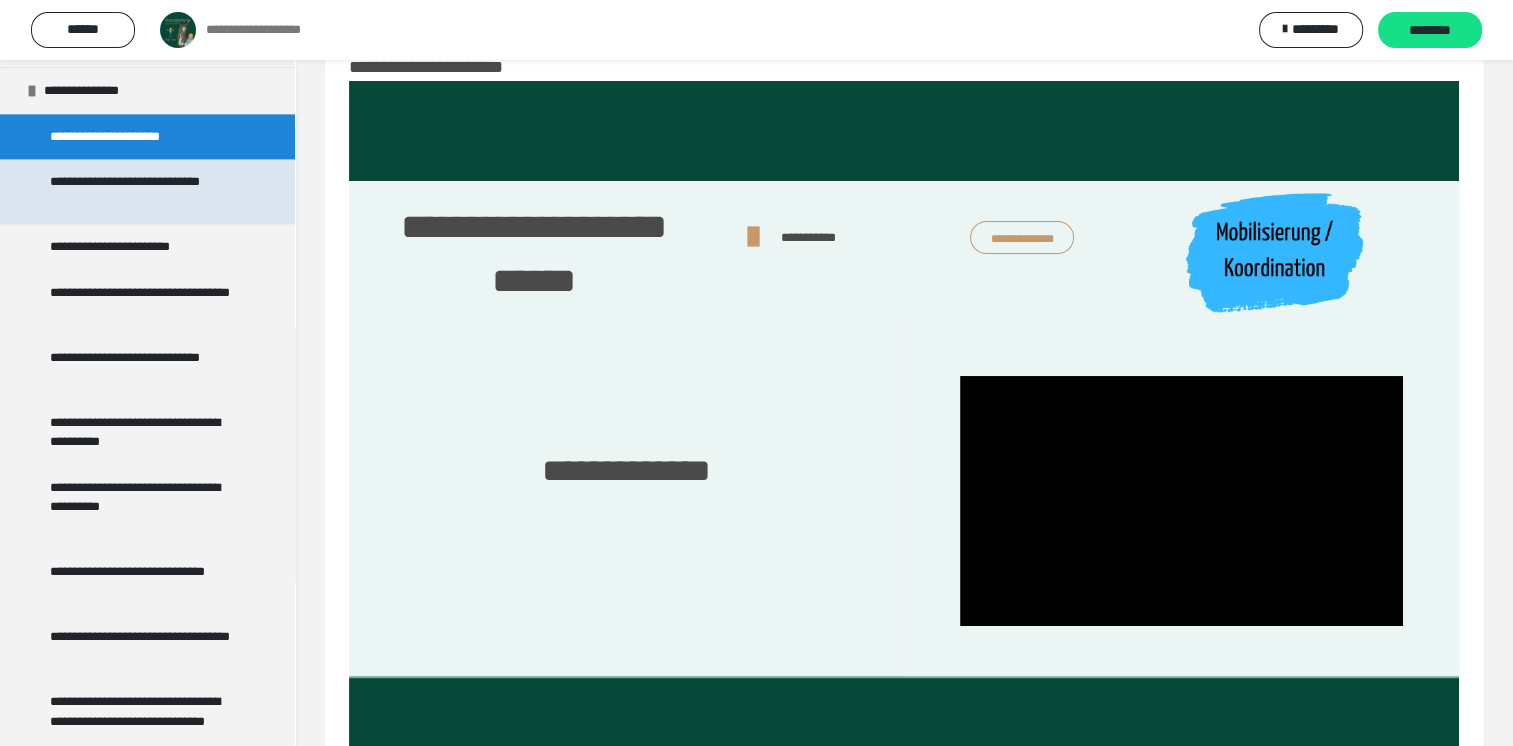 click on "**********" at bounding box center [142, 191] 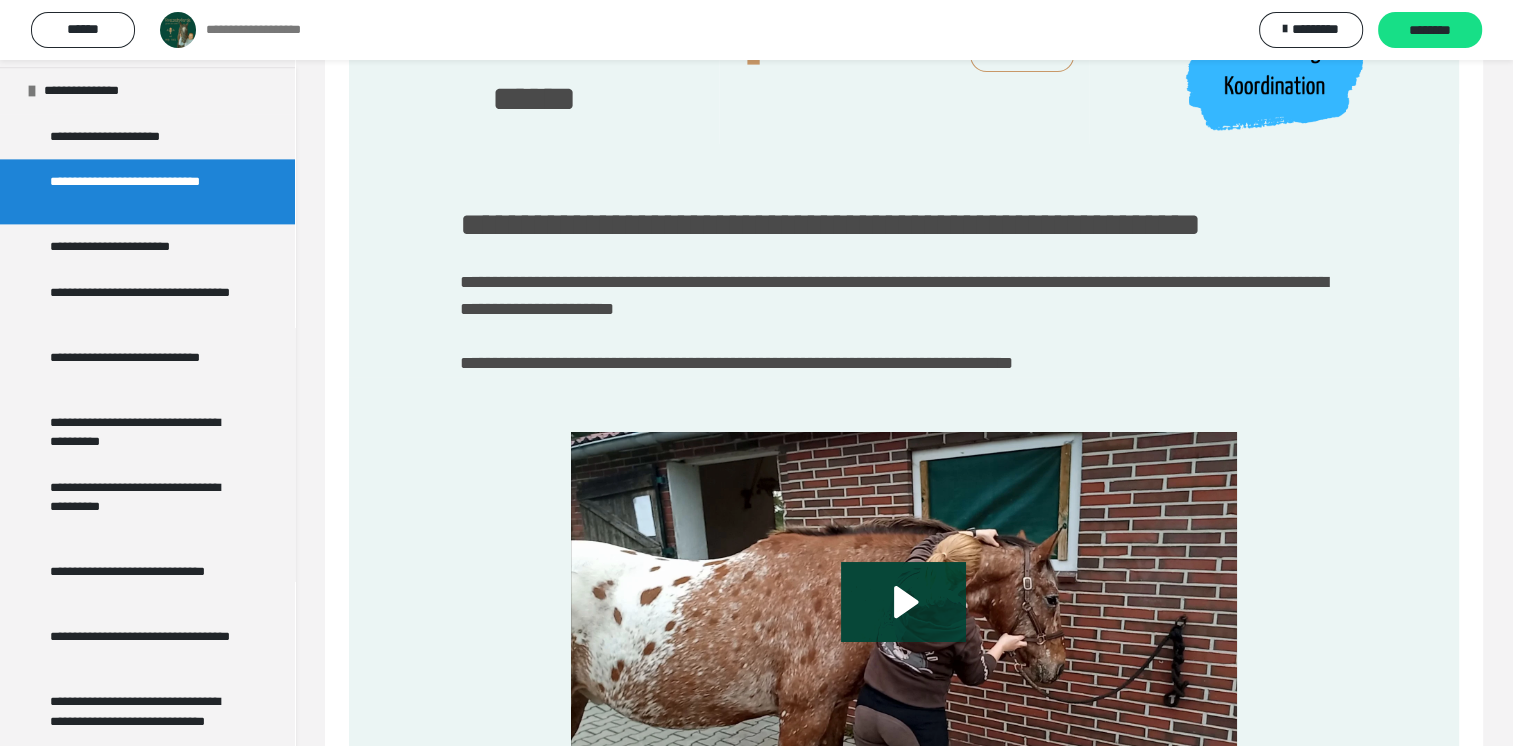 scroll, scrollTop: 273, scrollLeft: 0, axis: vertical 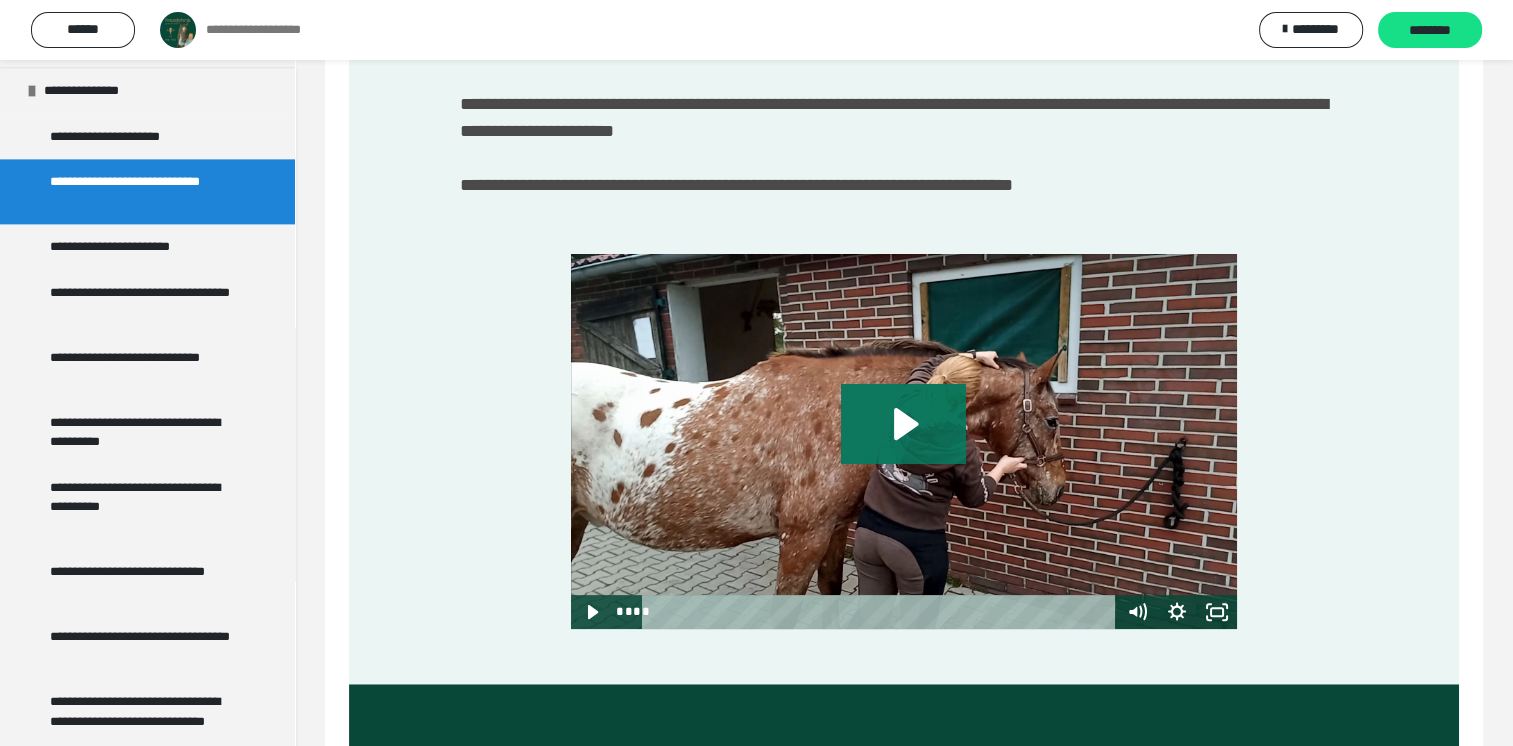click 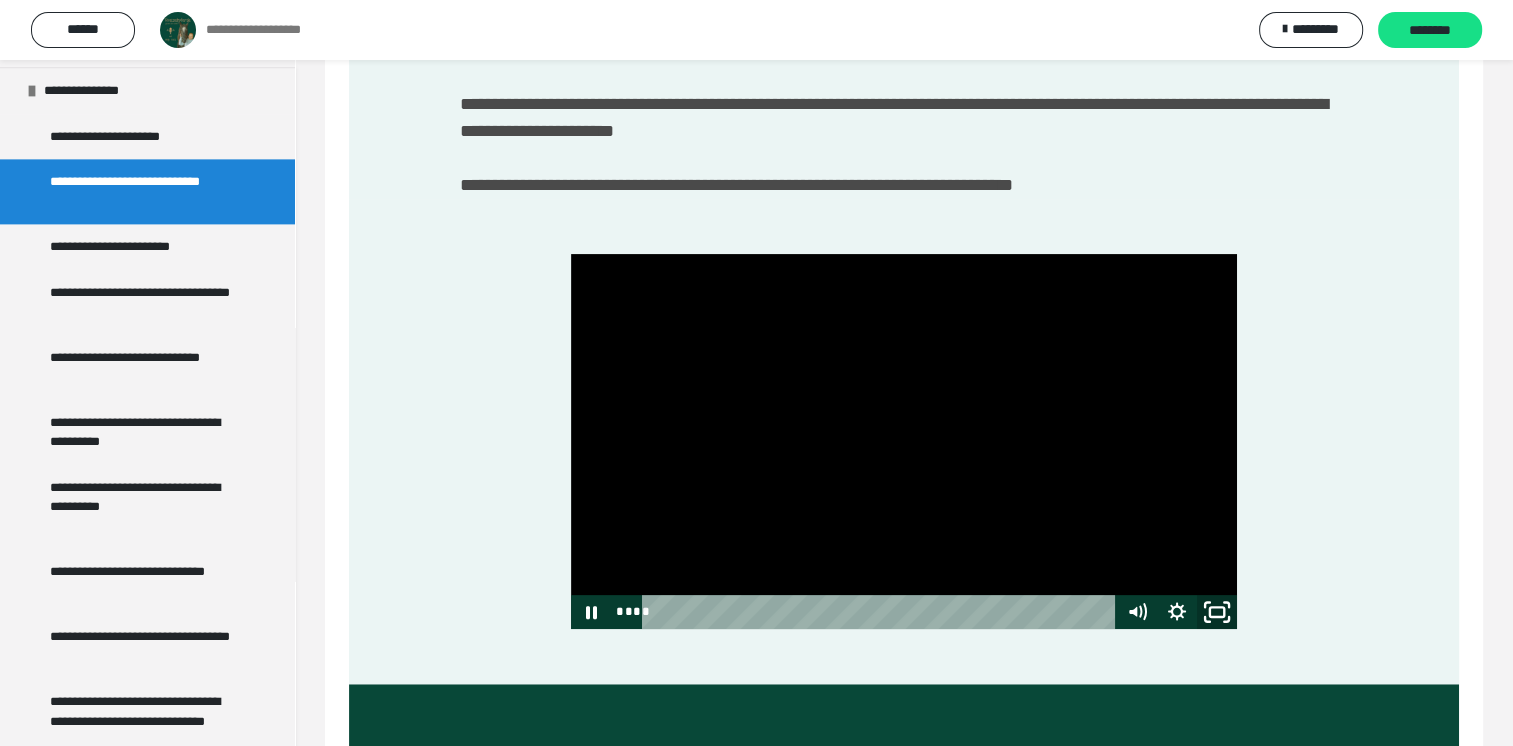 click 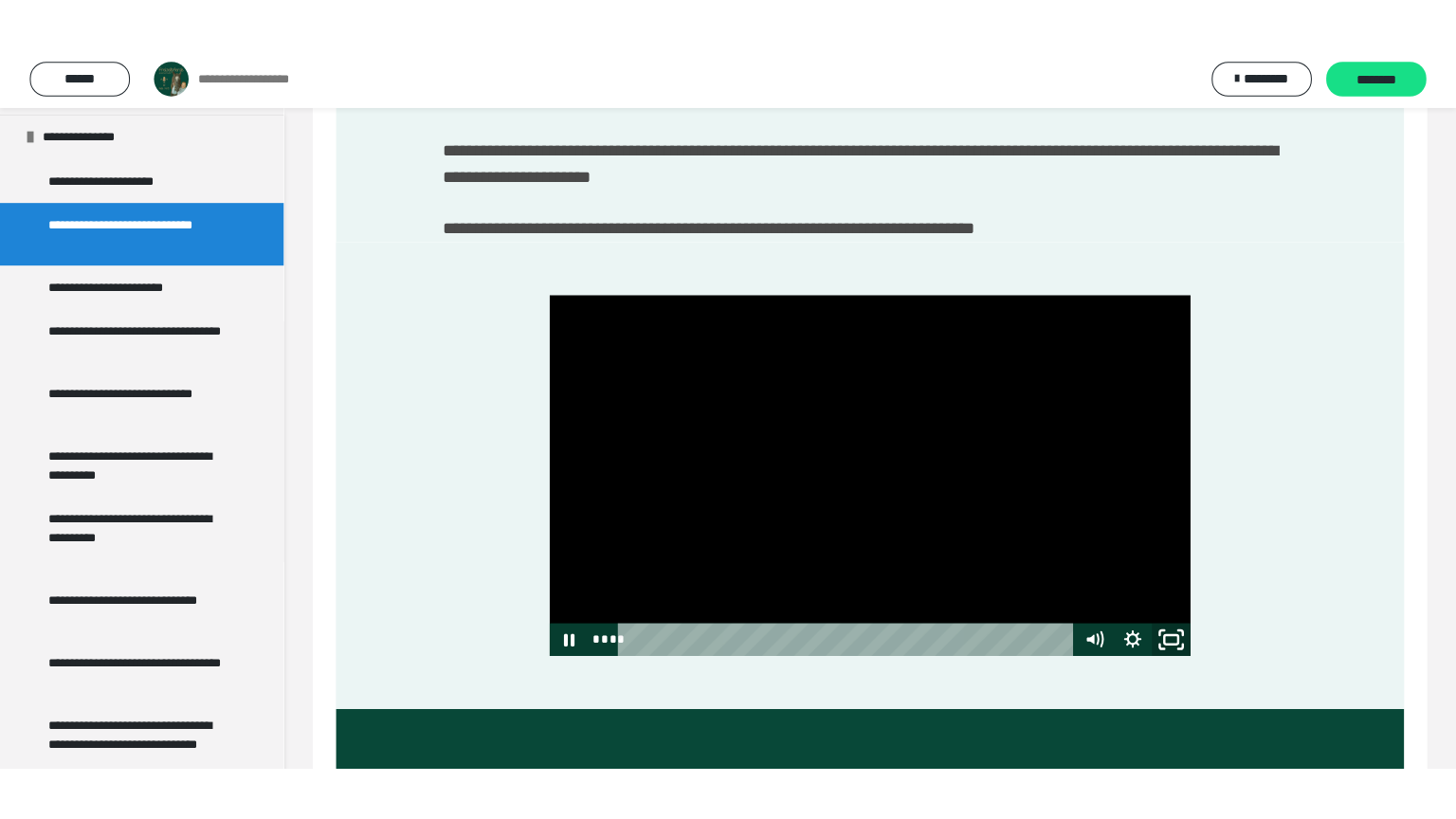 scroll, scrollTop: 384, scrollLeft: 0, axis: vertical 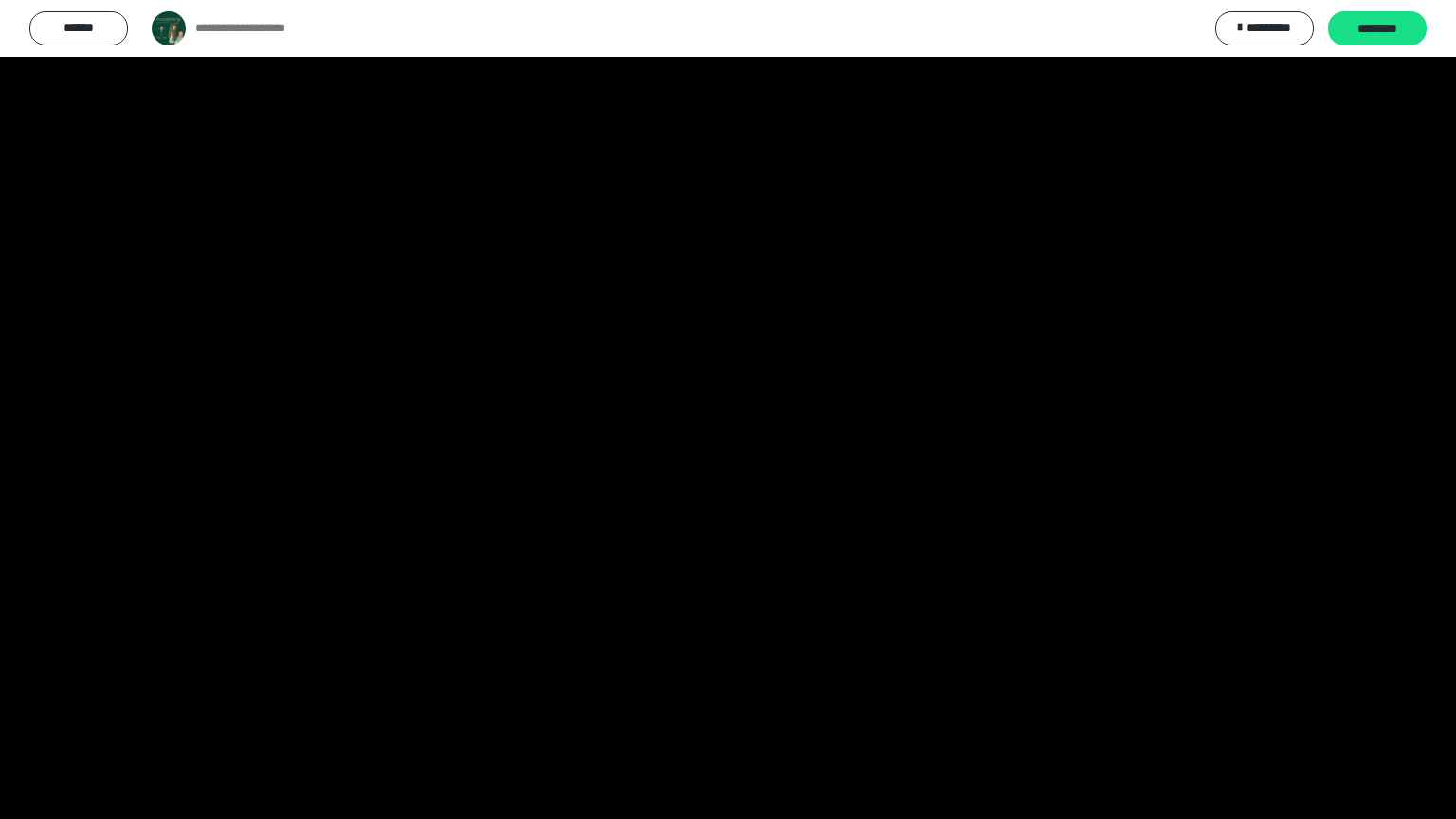 type 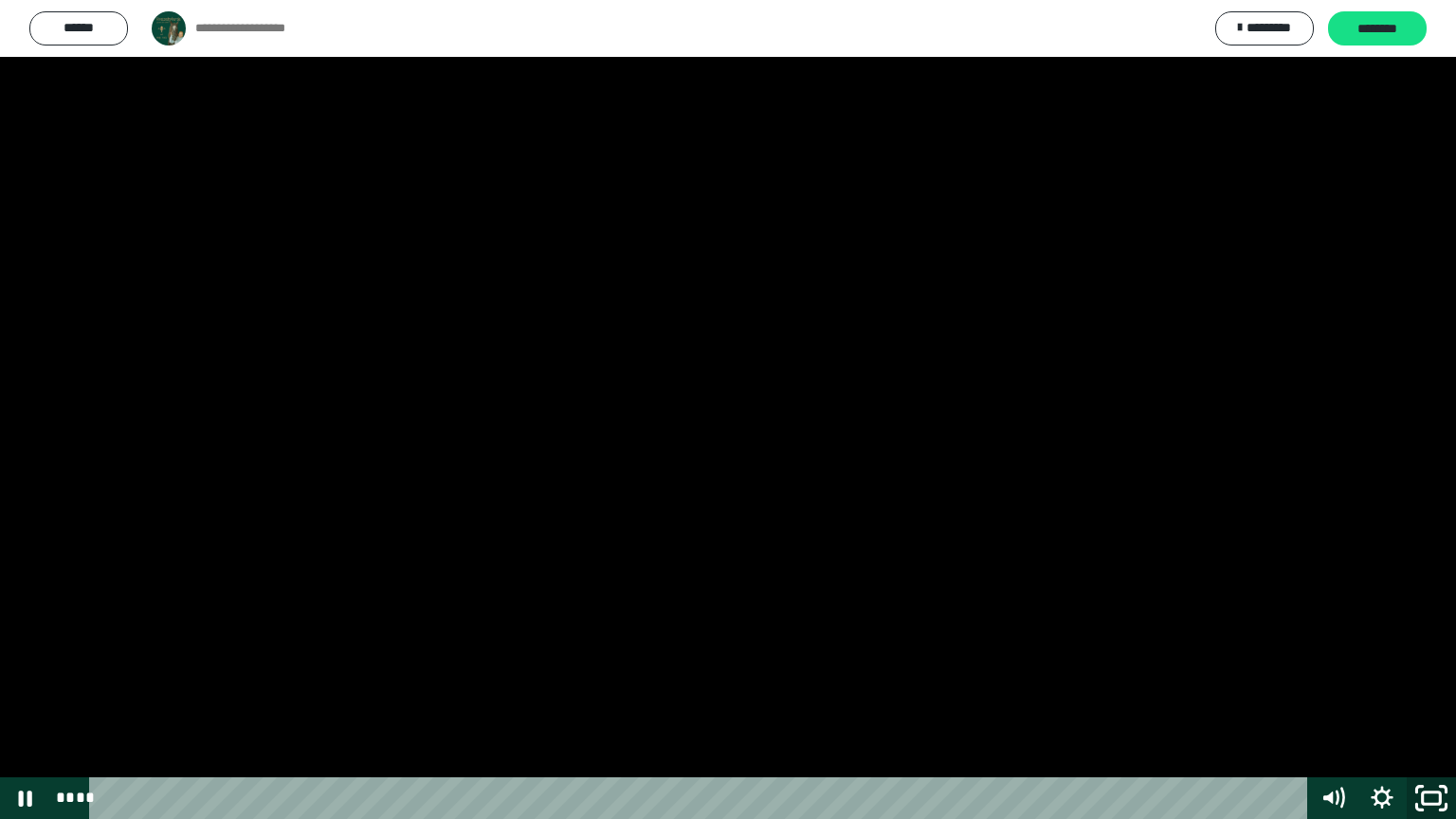 click 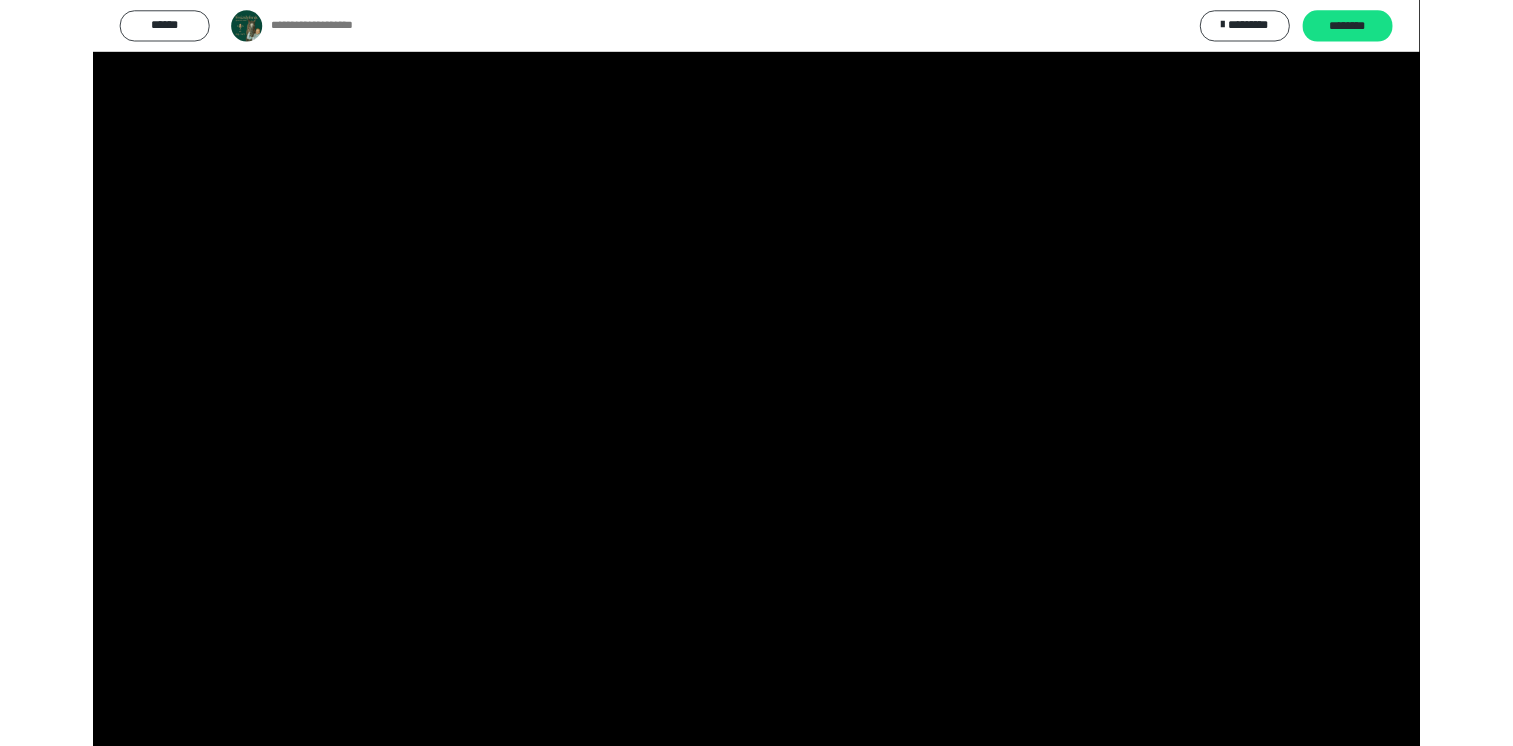 scroll, scrollTop: 396, scrollLeft: 0, axis: vertical 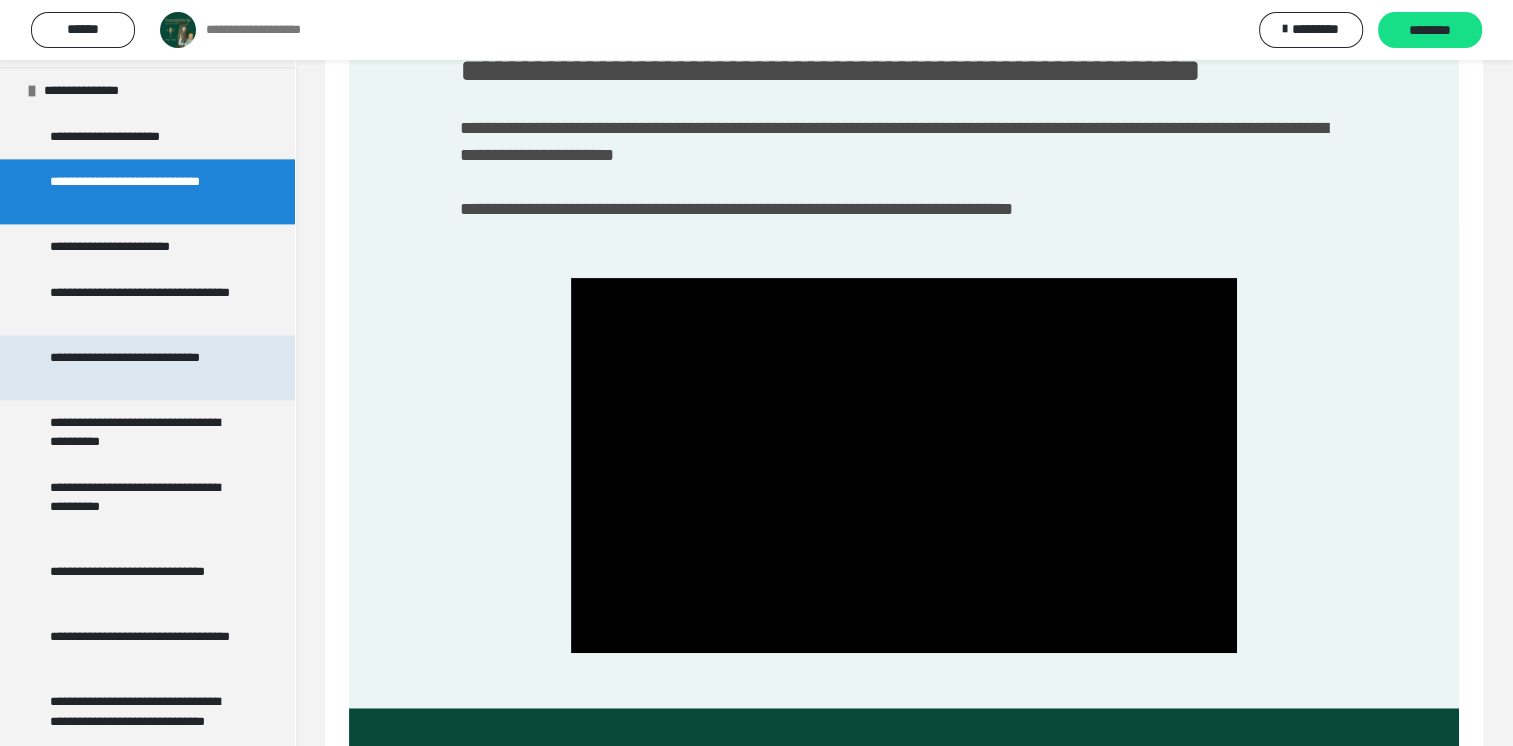 click on "**********" at bounding box center [142, 367] 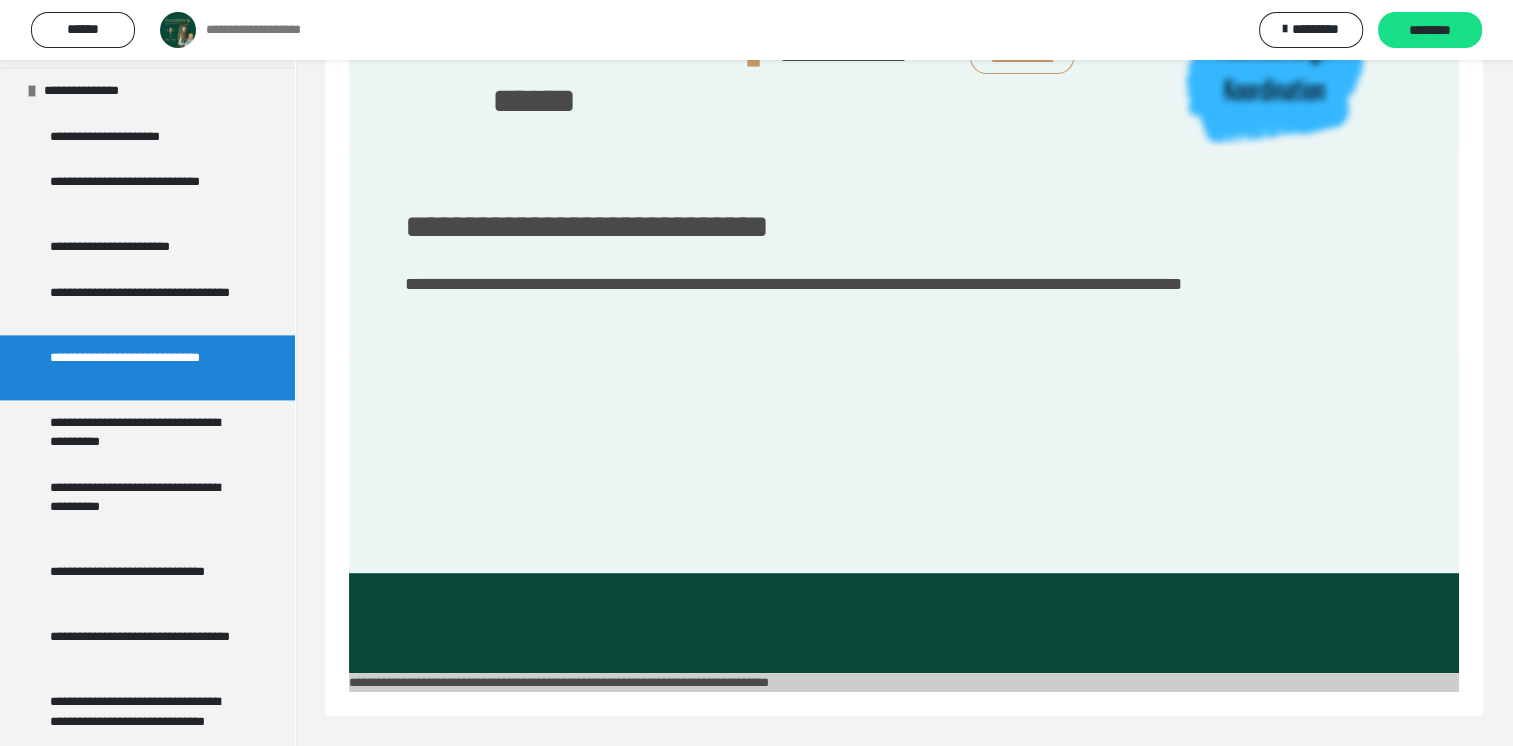 scroll, scrollTop: 218, scrollLeft: 0, axis: vertical 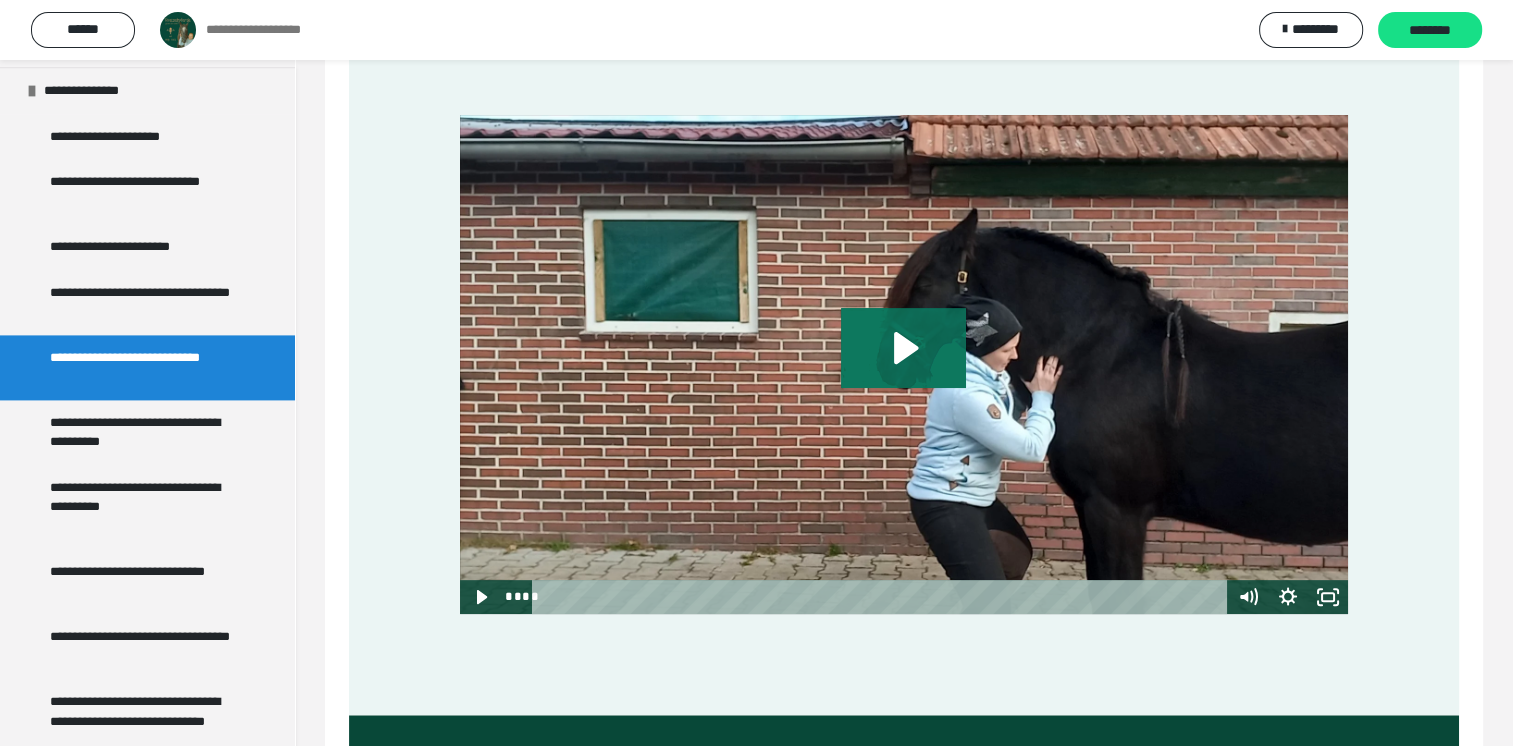 click 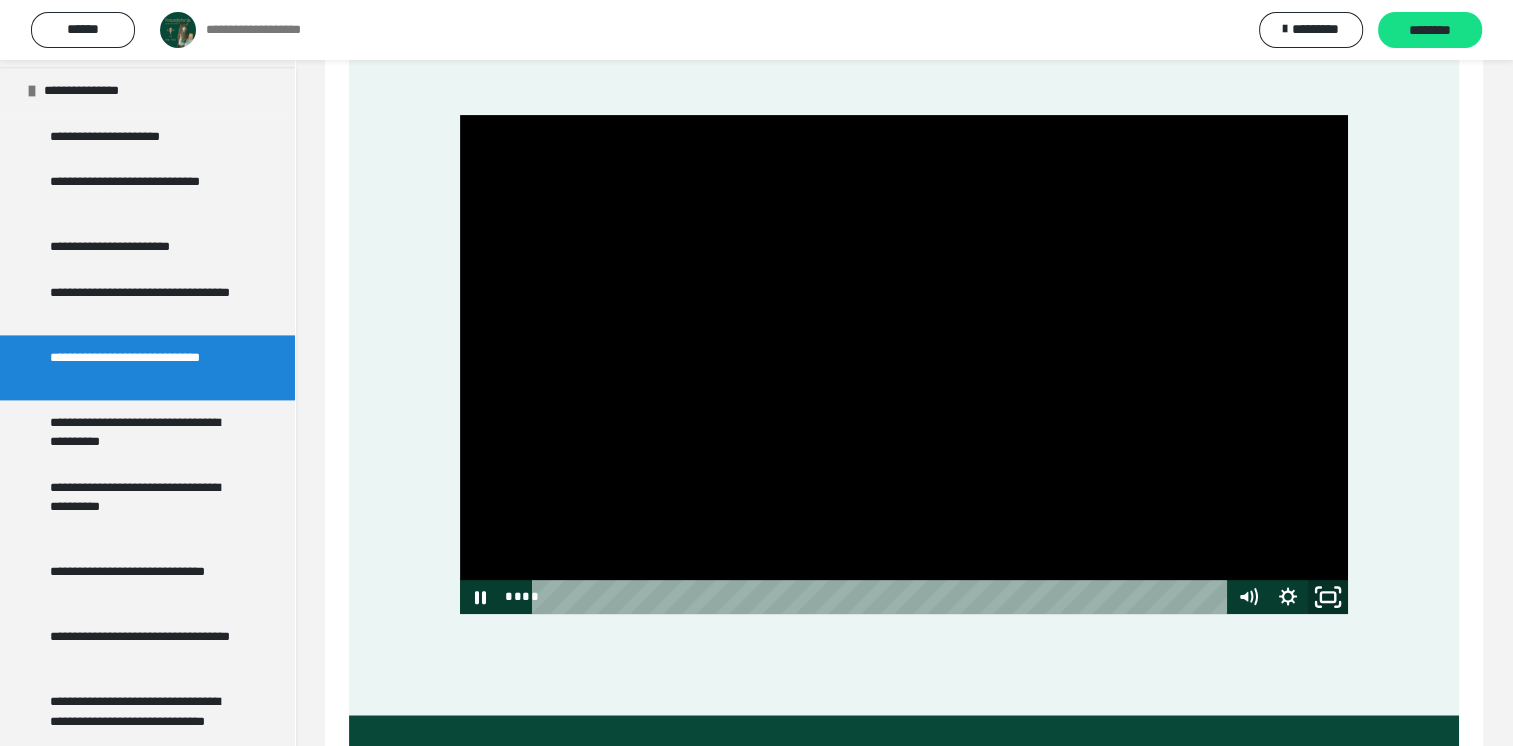 click 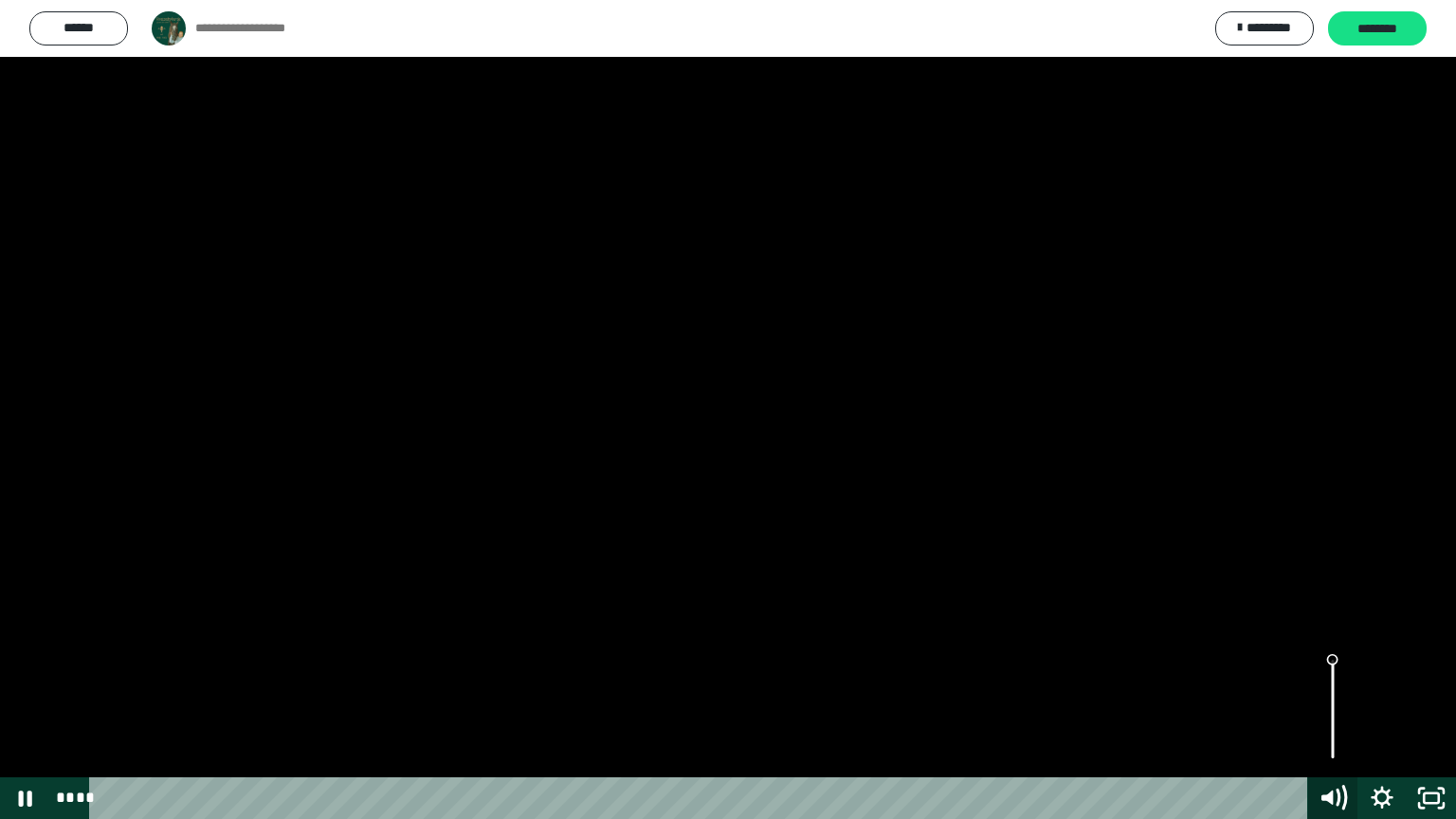 click 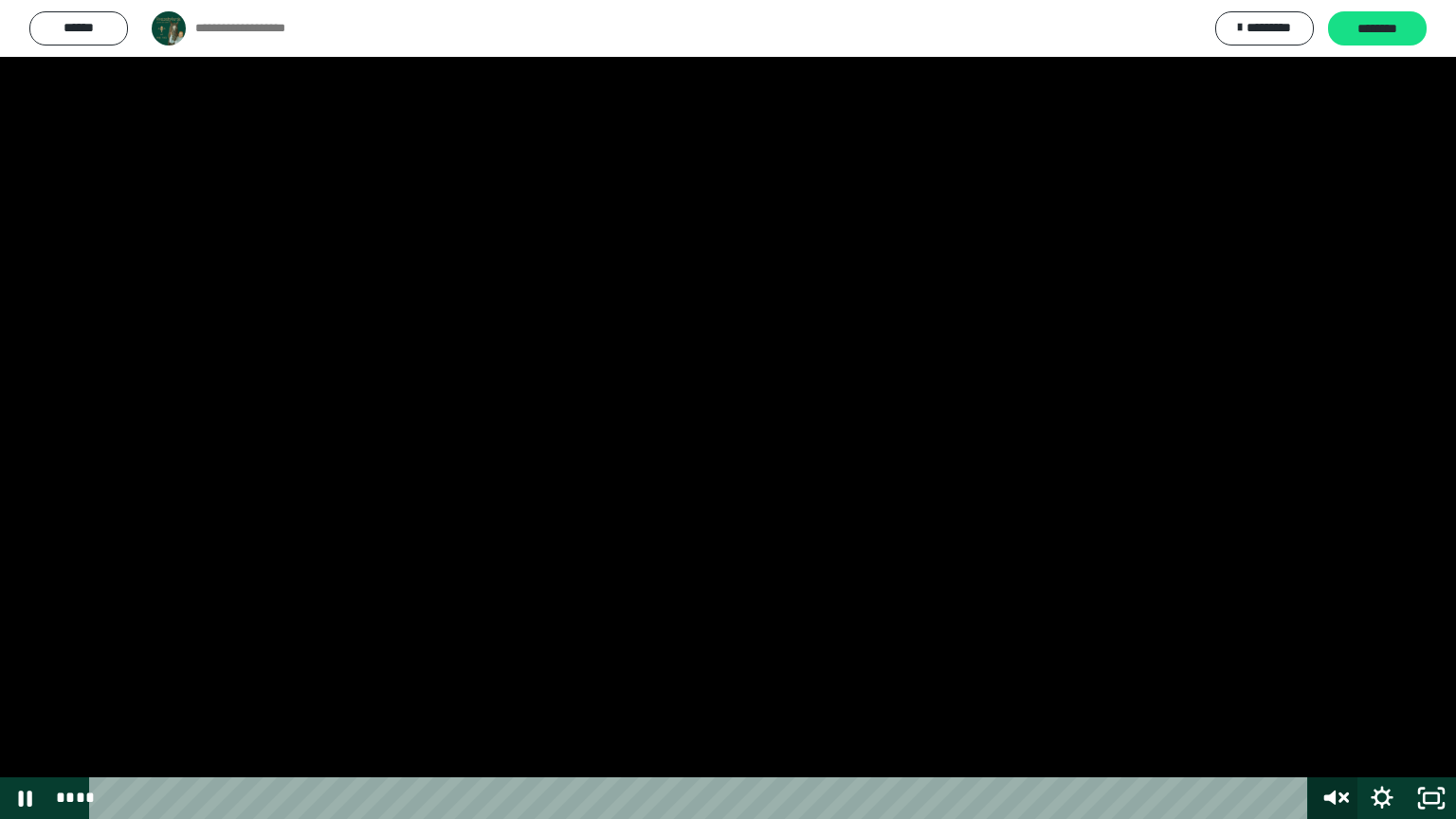 click 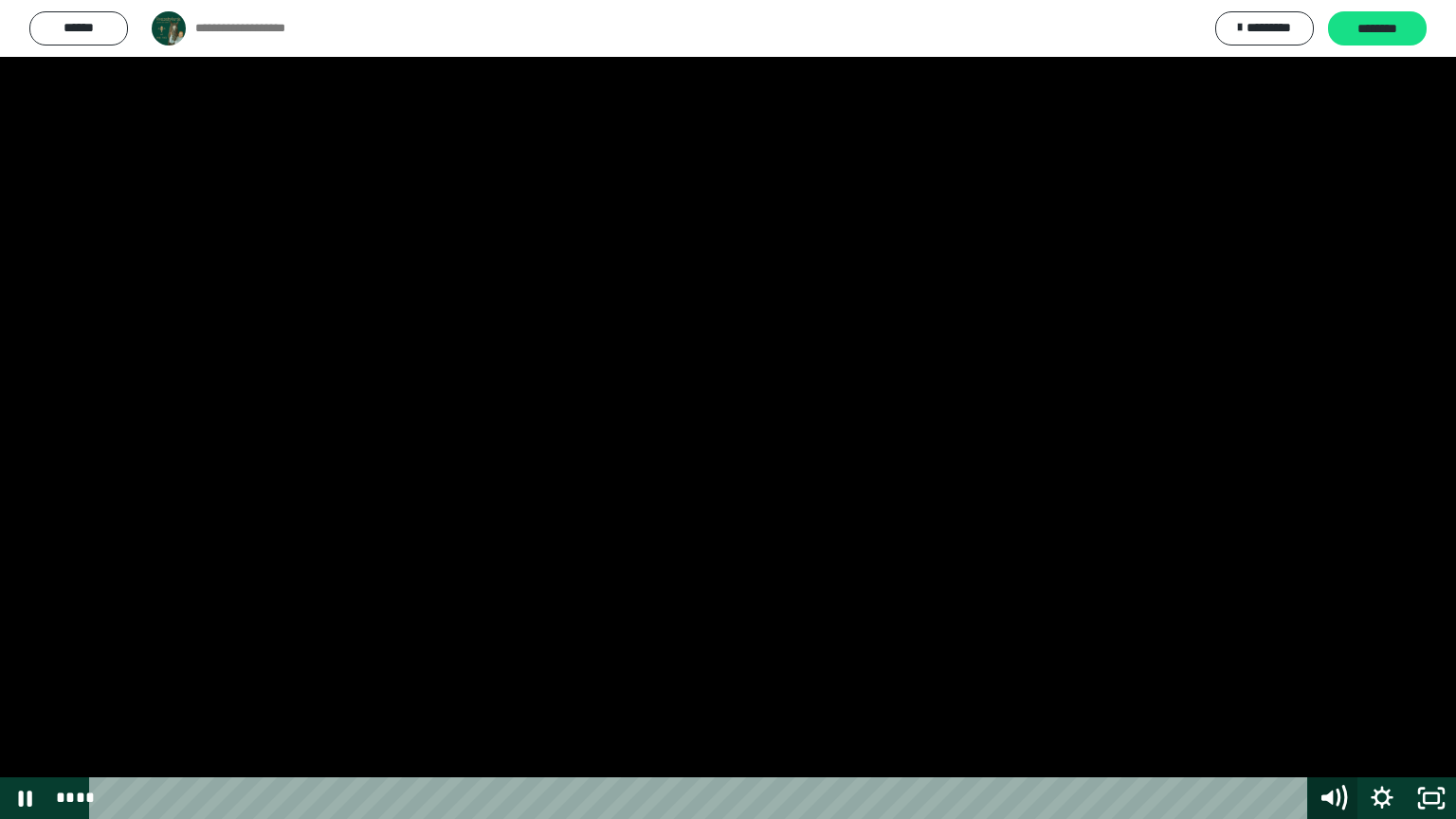 click 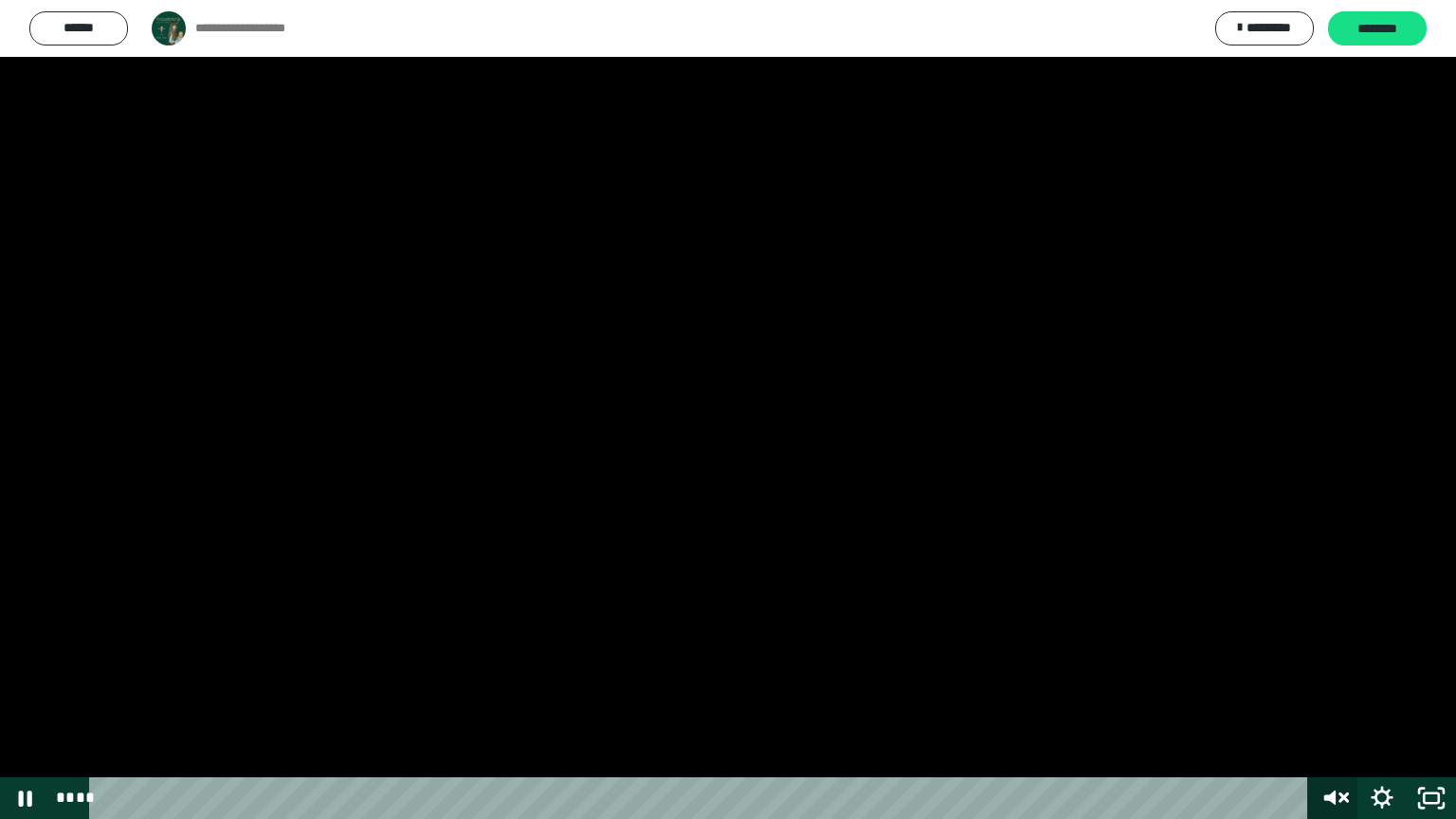 click 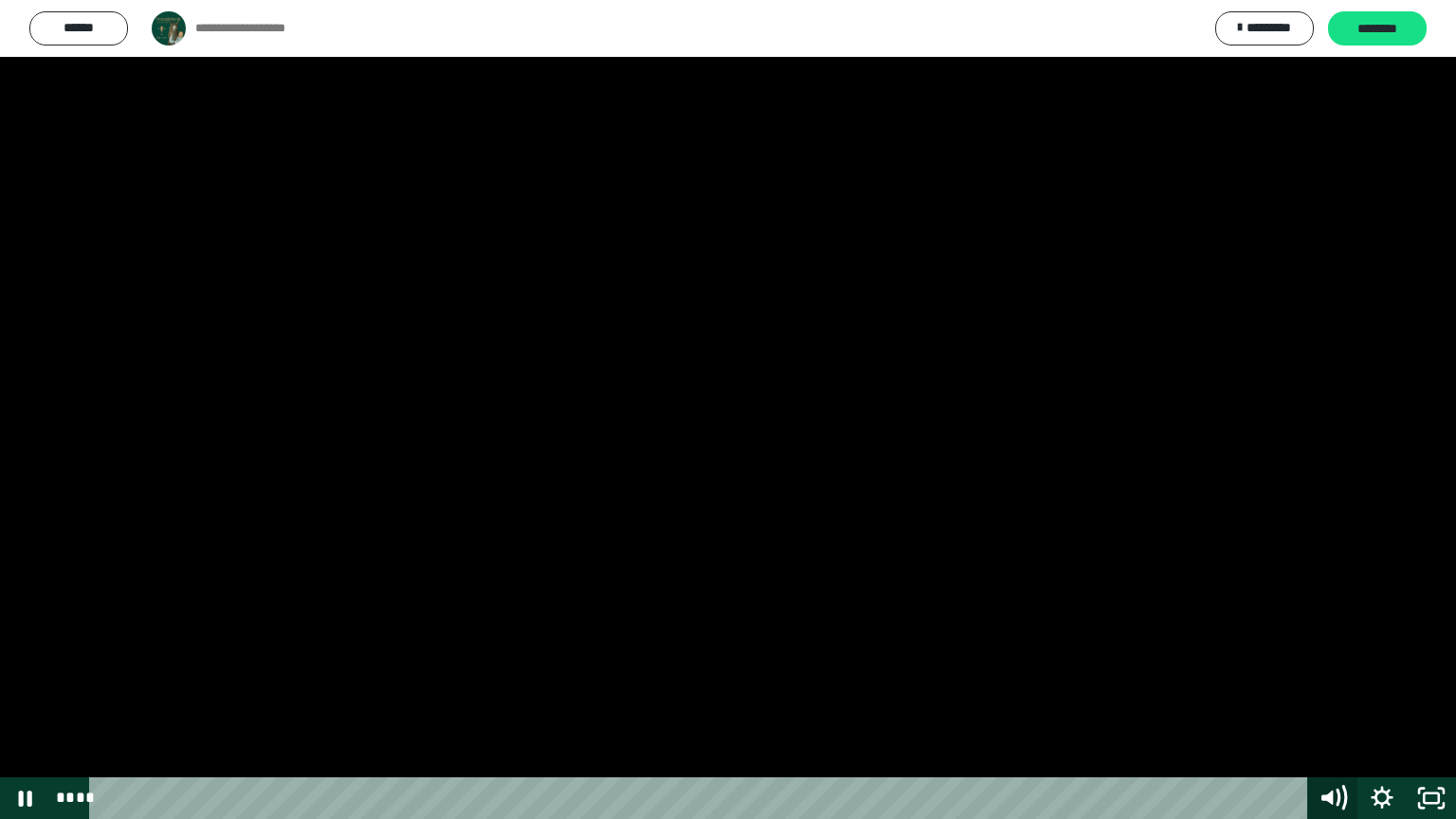 click 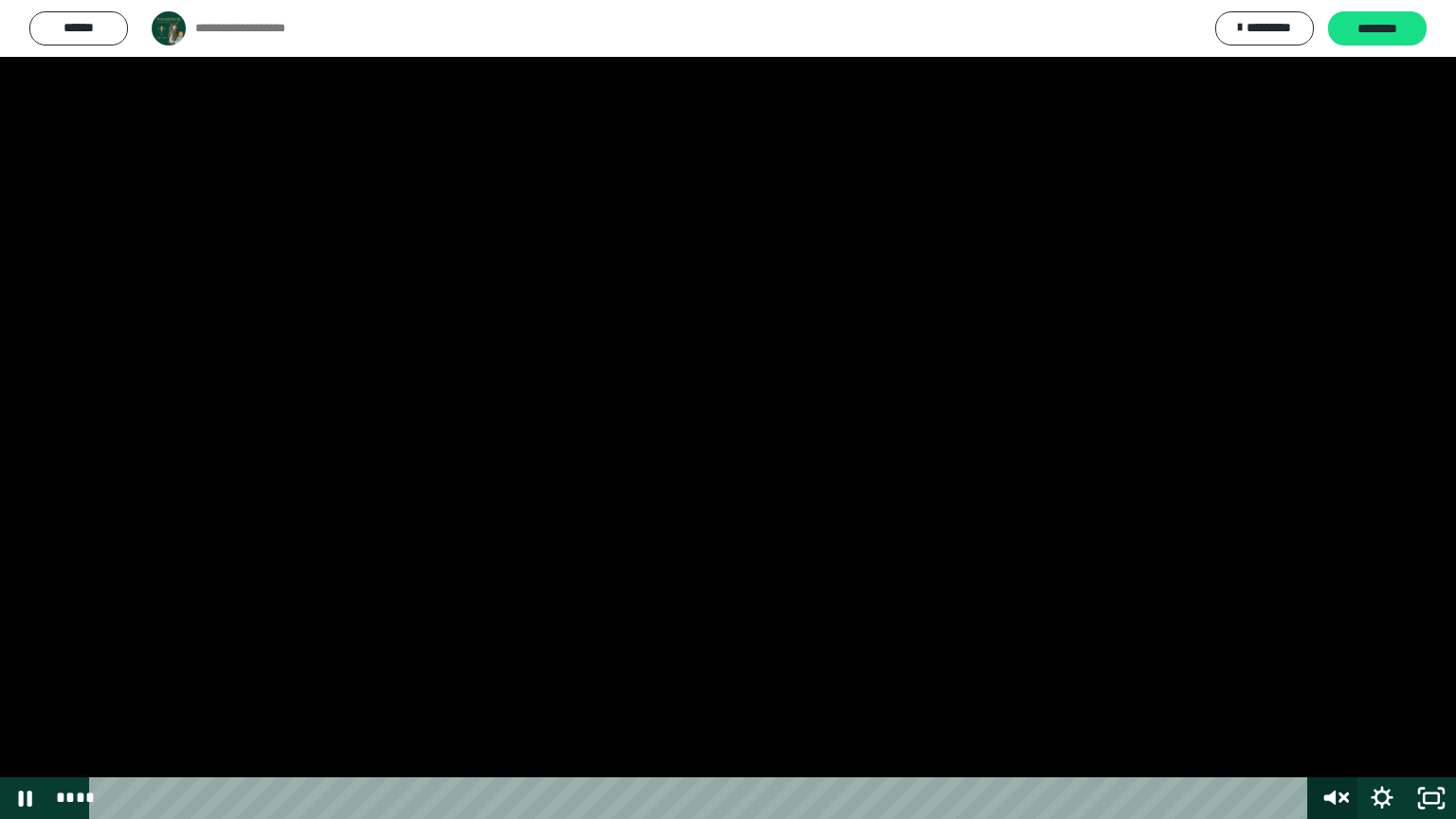 click 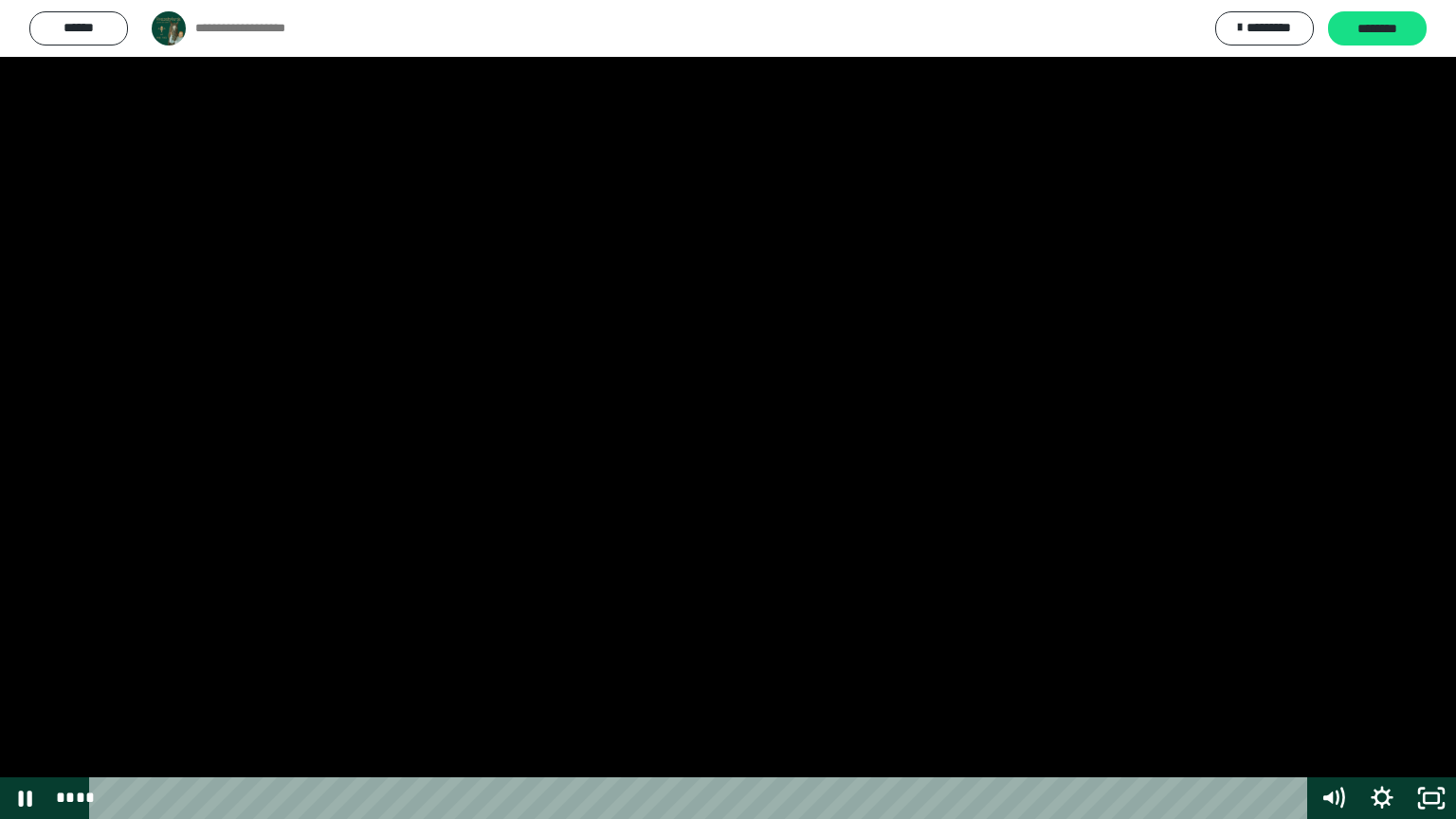 click at bounding box center [728, 410] 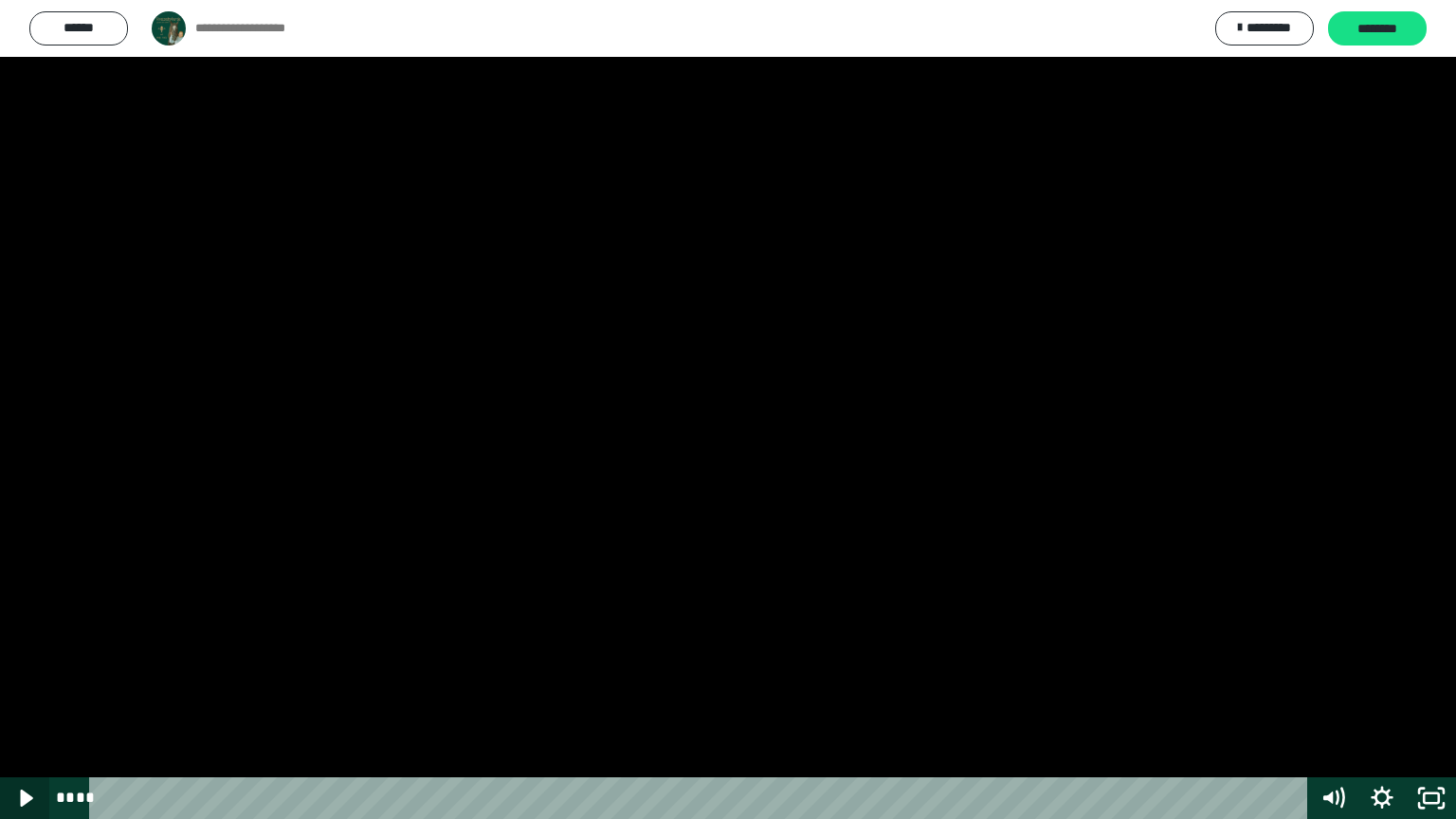 click 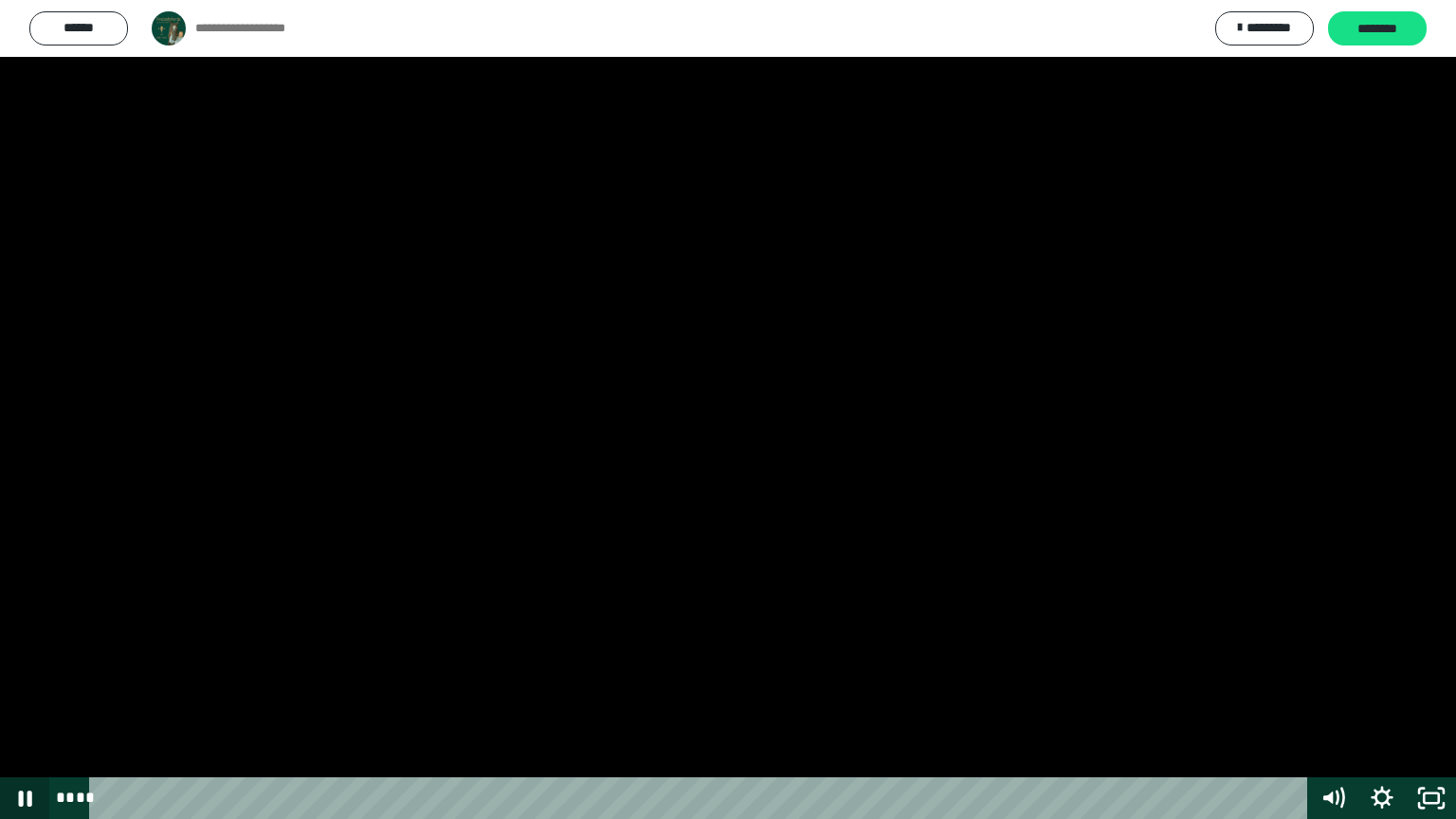 type 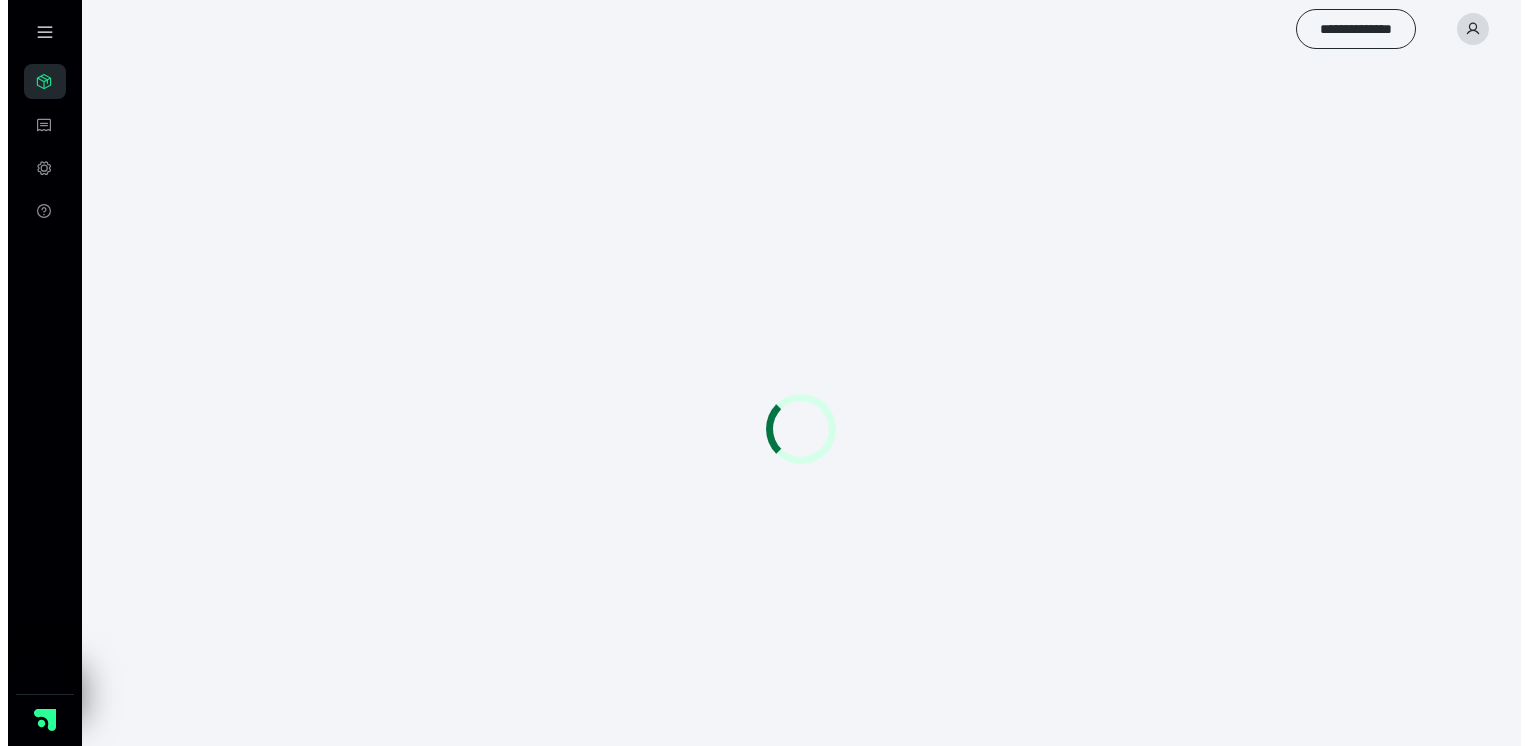 scroll, scrollTop: 0, scrollLeft: 0, axis: both 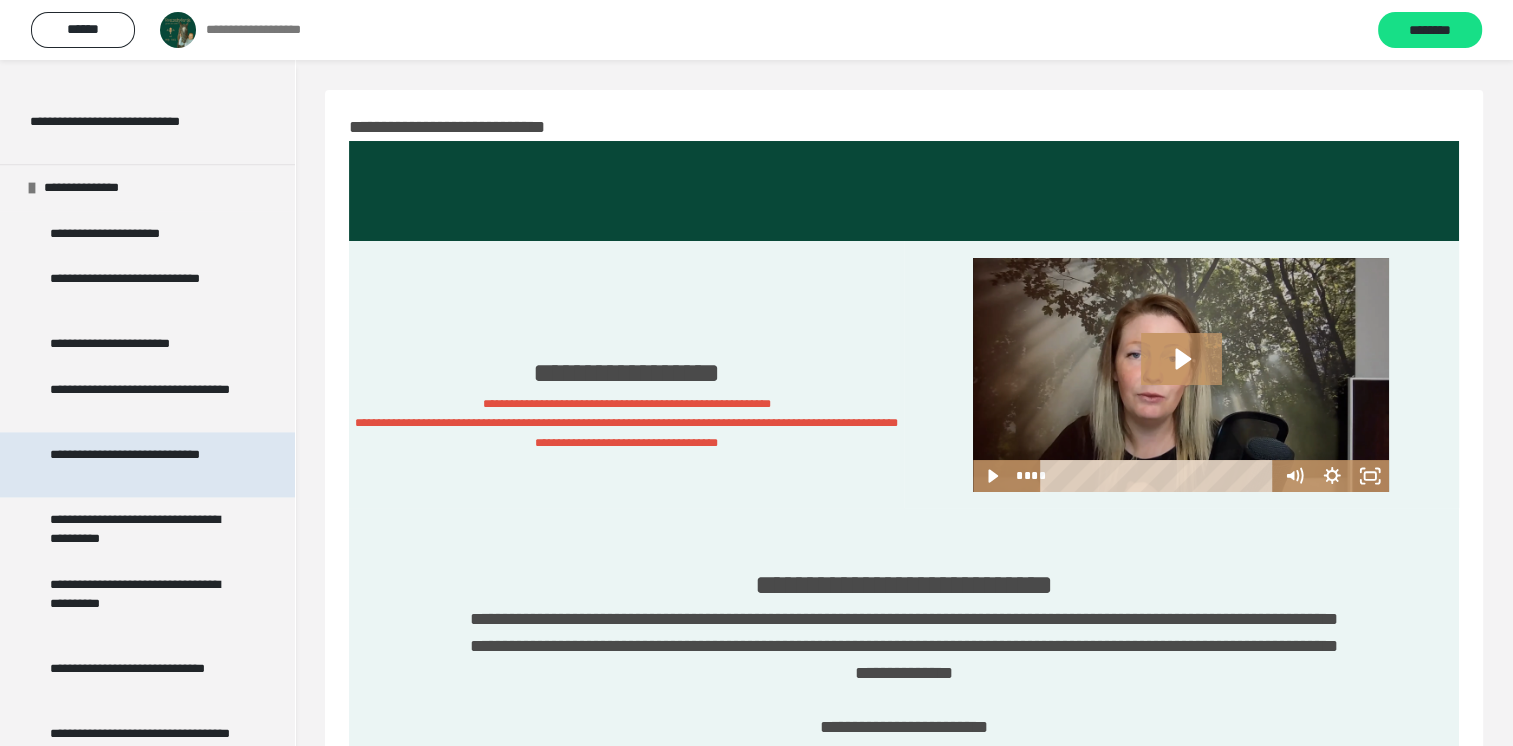 click on "**********" at bounding box center (142, 464) 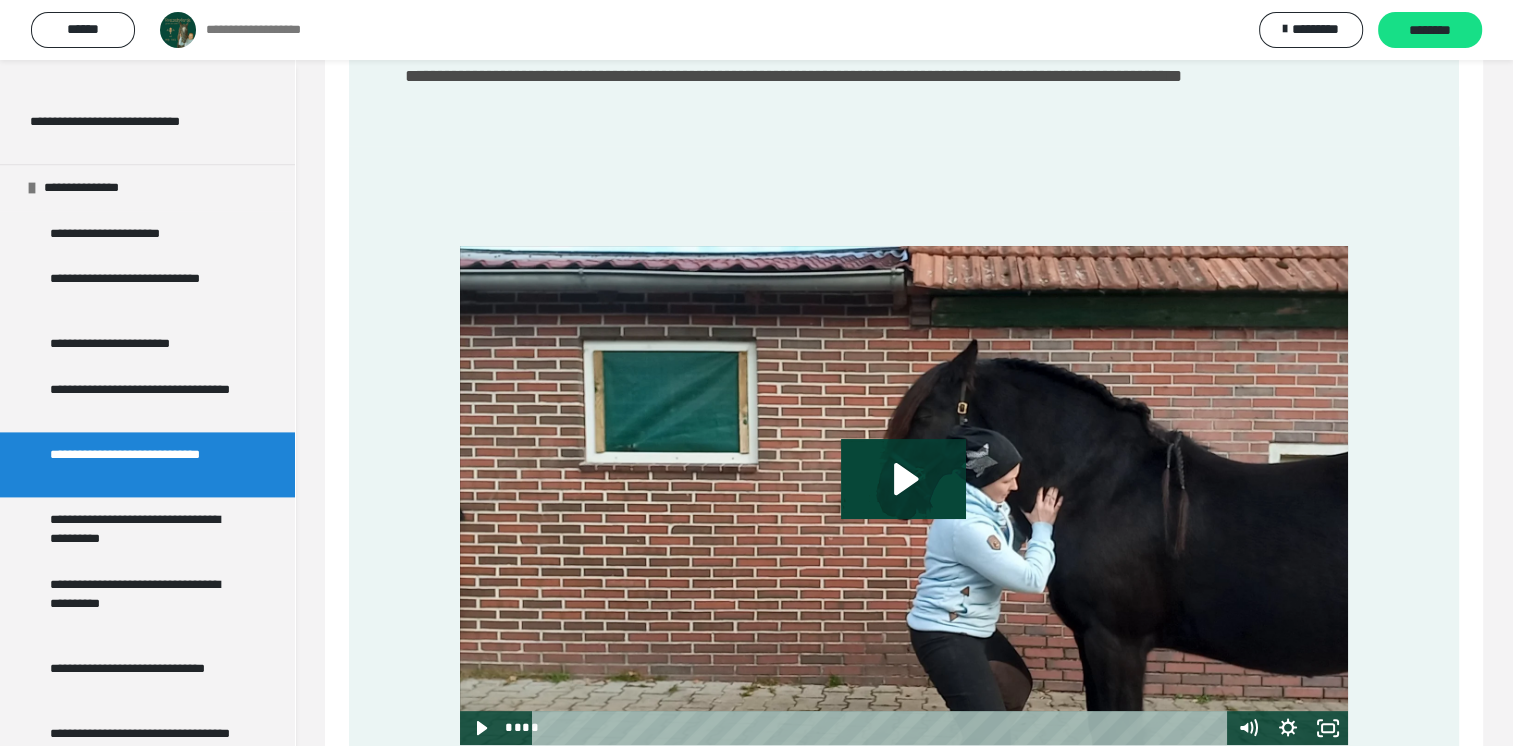 scroll, scrollTop: 453, scrollLeft: 0, axis: vertical 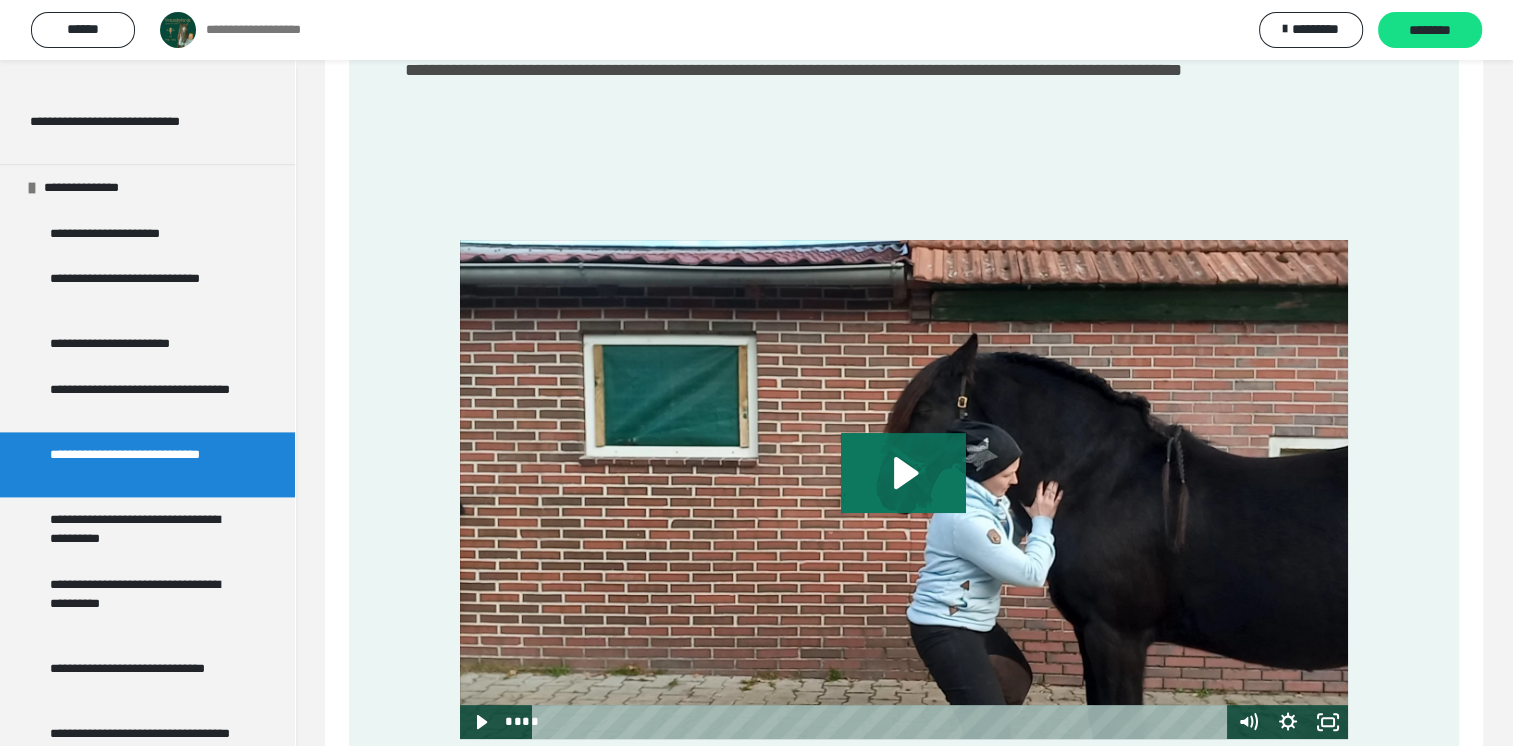 click 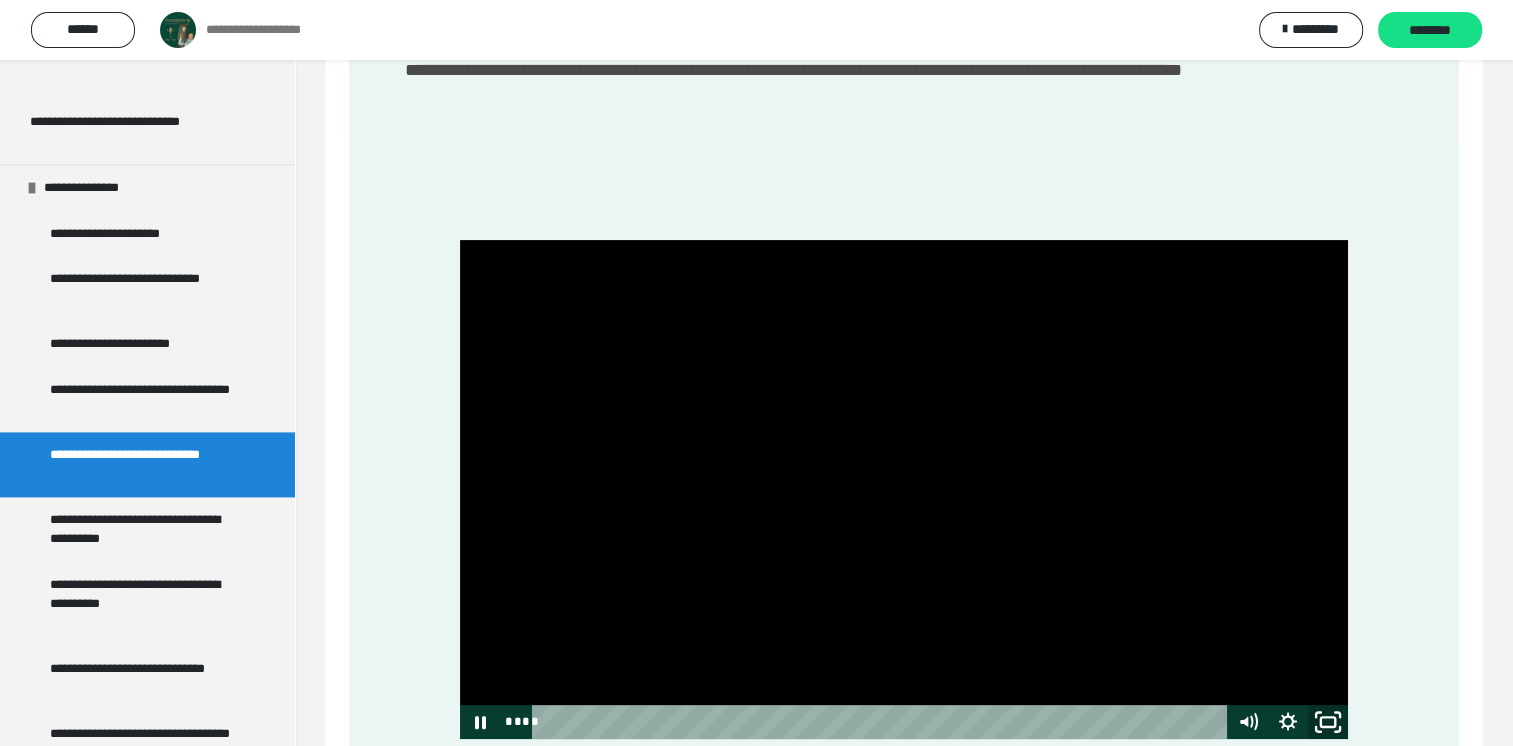 click 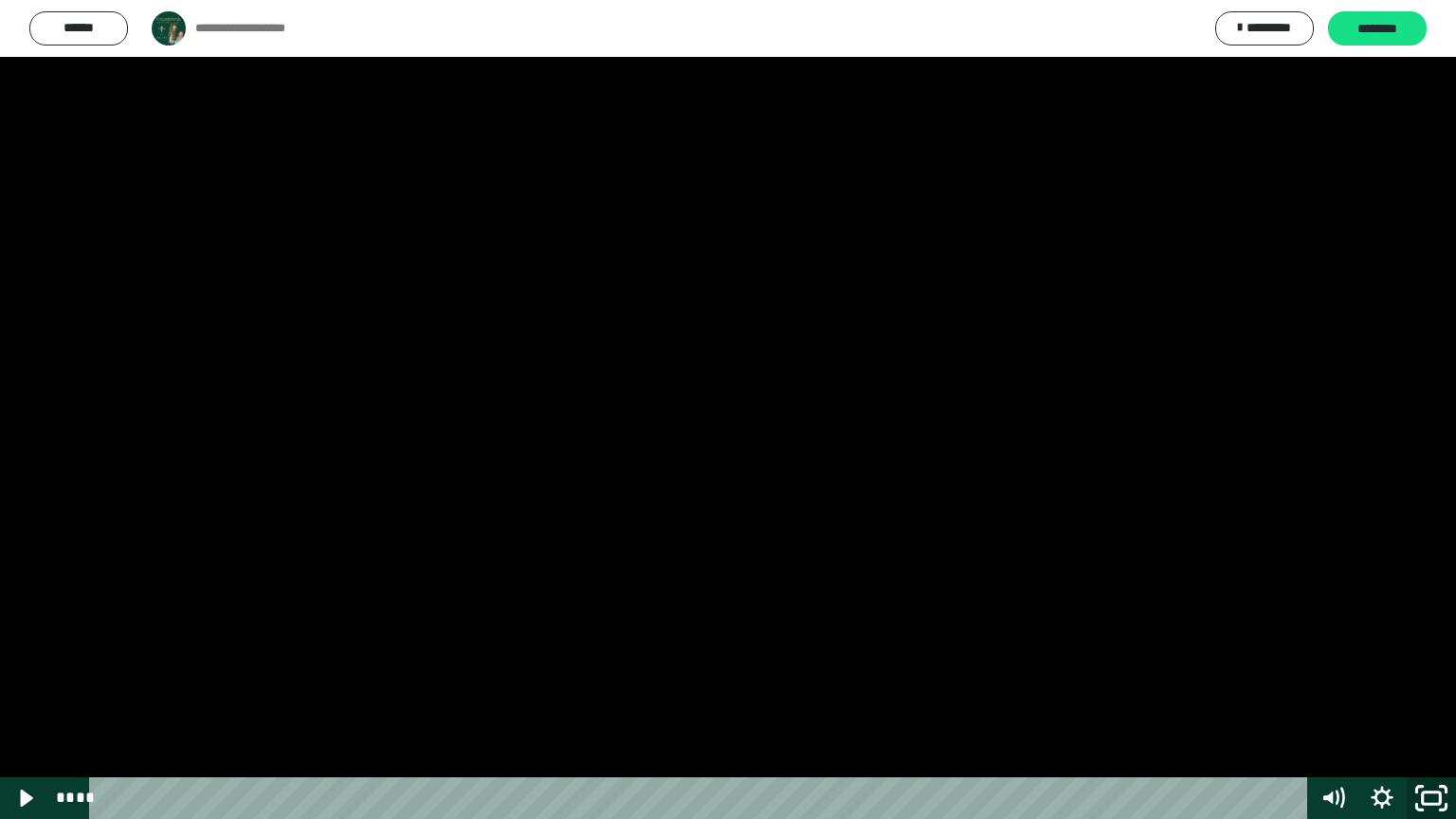 click 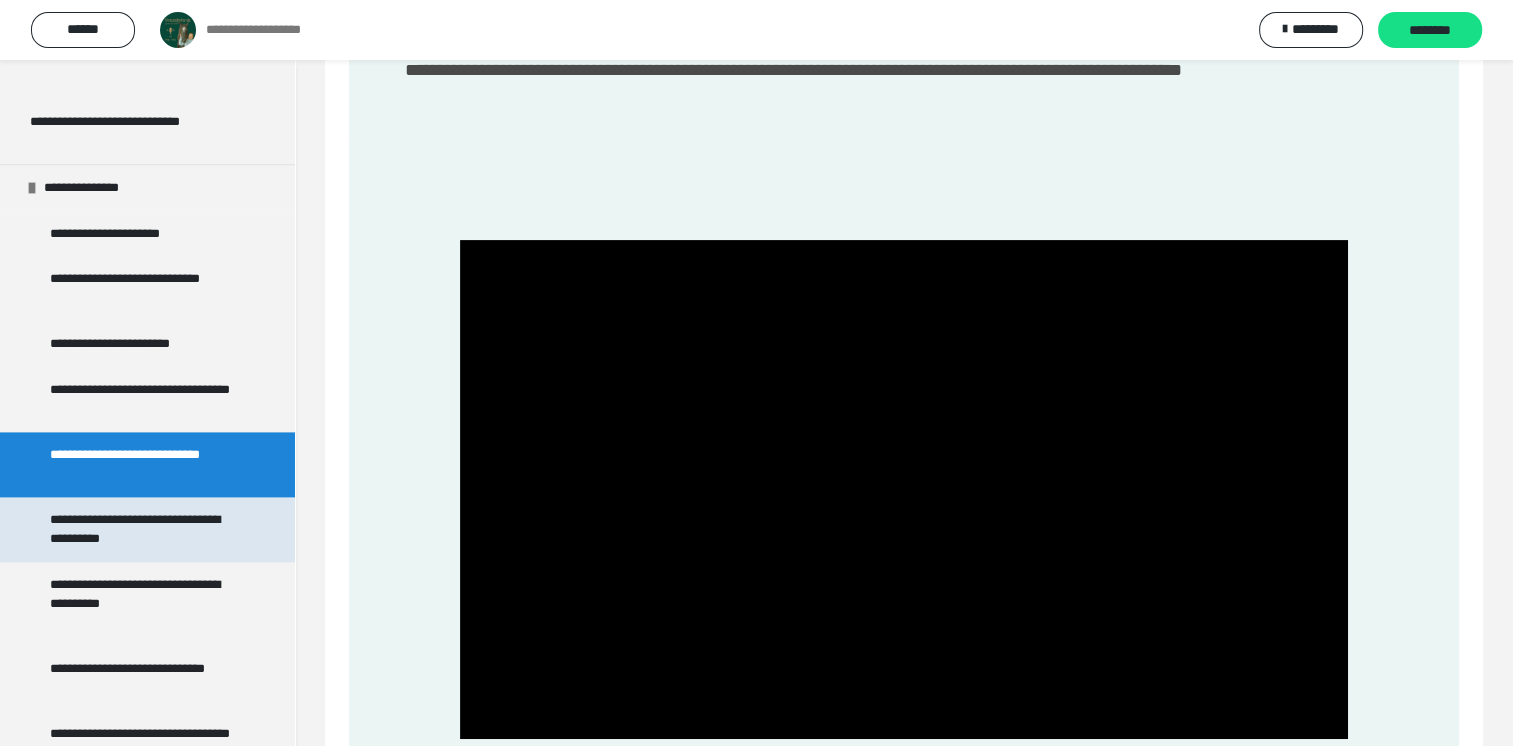 click on "**********" at bounding box center [142, 529] 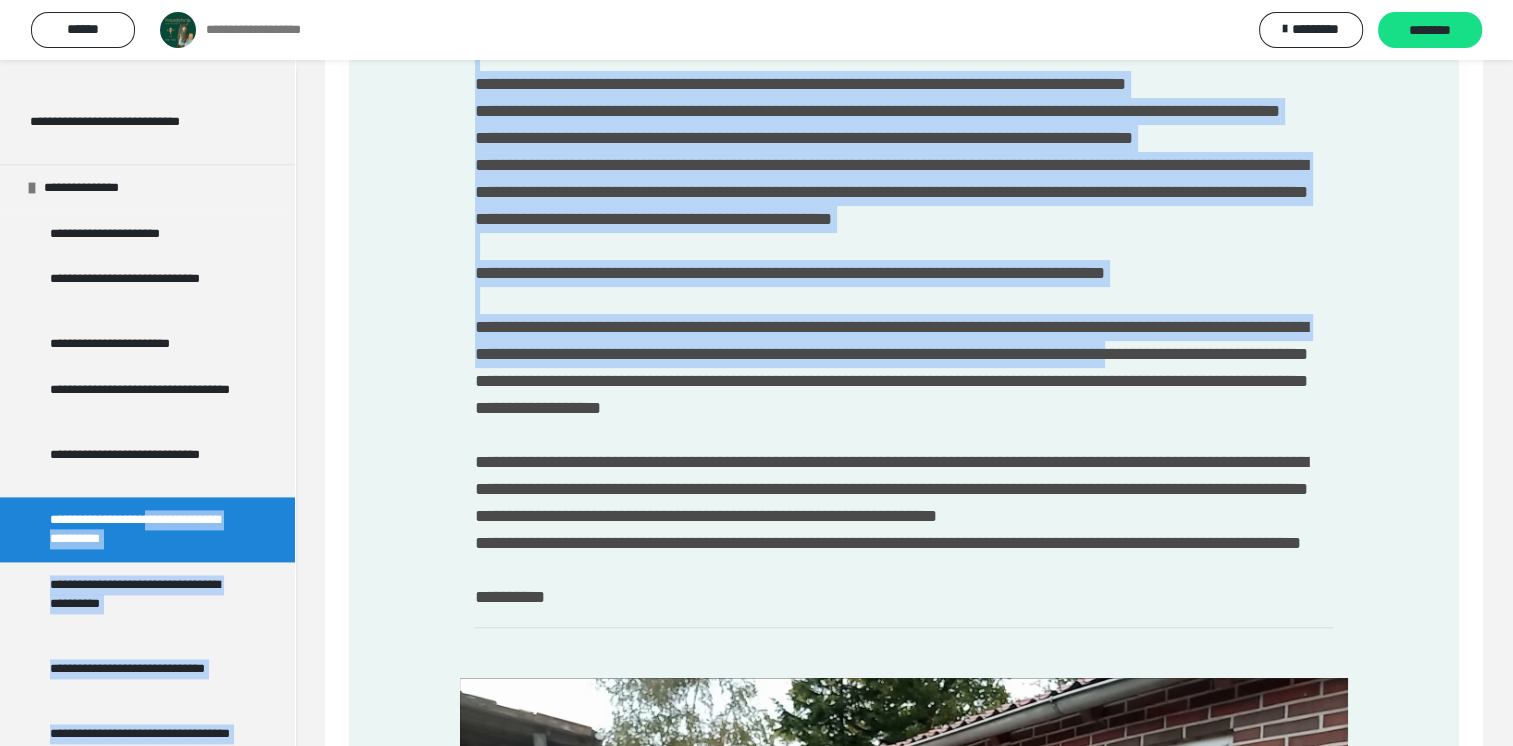 drag, startPoint x: 172, startPoint y: 524, endPoint x: 701, endPoint y: 470, distance: 531.749 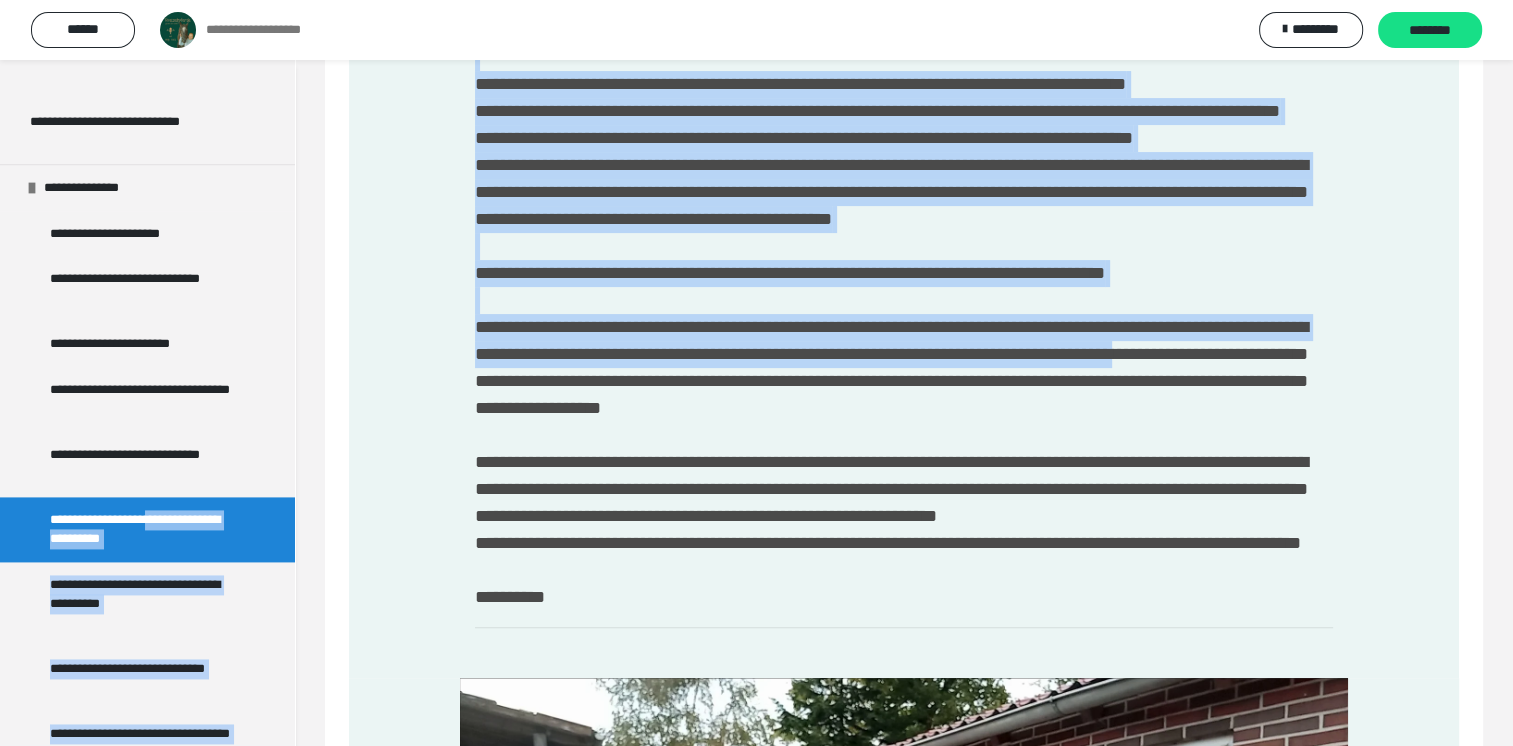 click at bounding box center (904, 306) 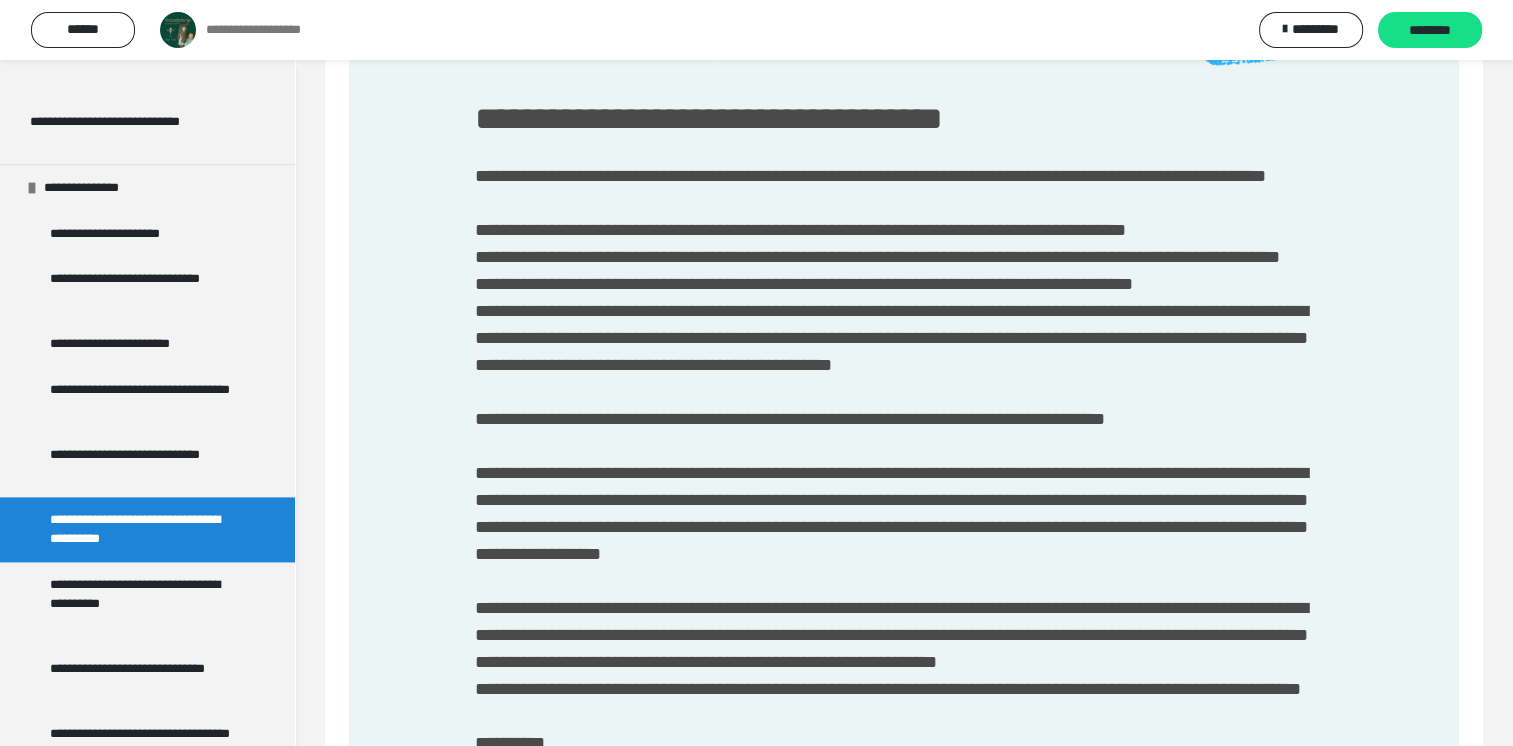 scroll, scrollTop: 293, scrollLeft: 0, axis: vertical 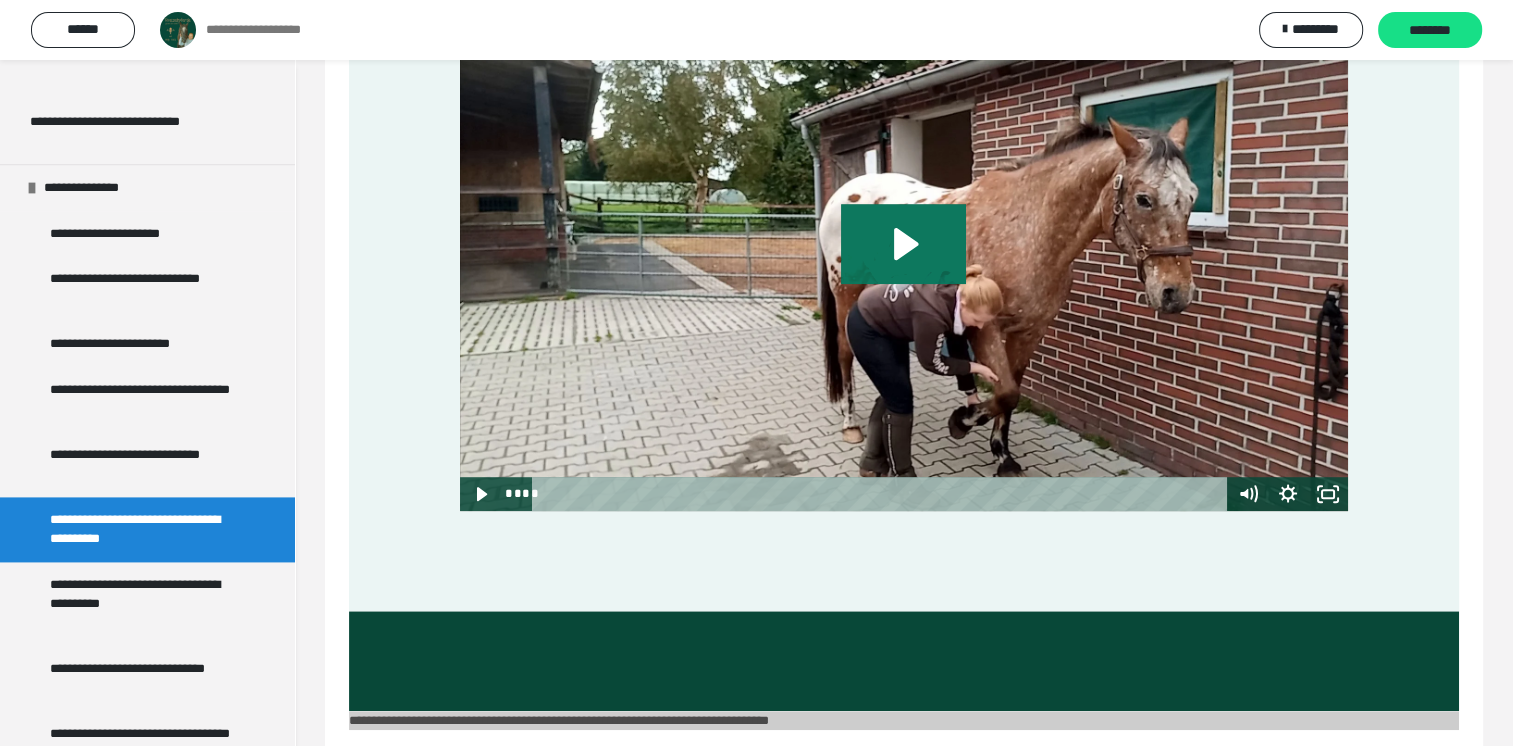 click 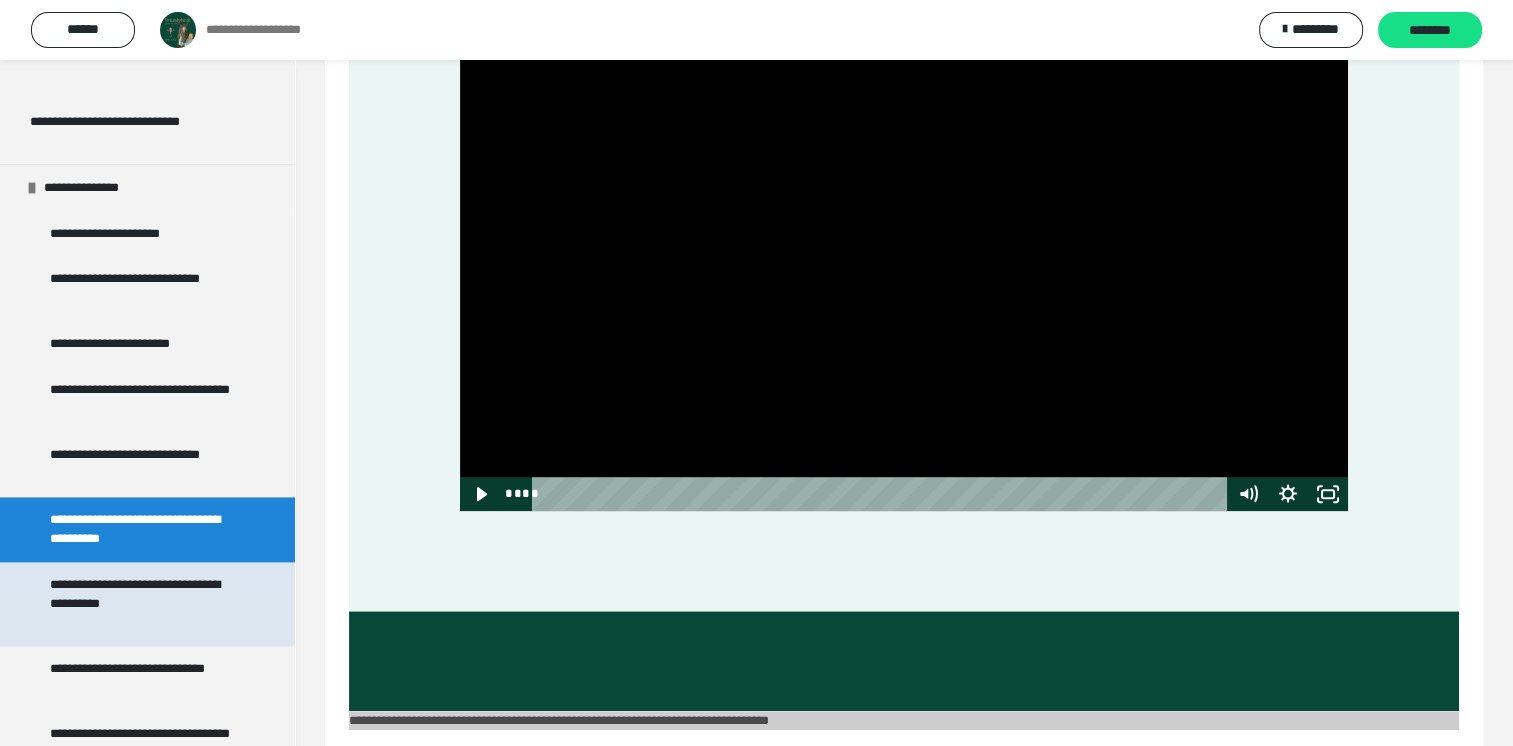 click on "**********" at bounding box center (142, 604) 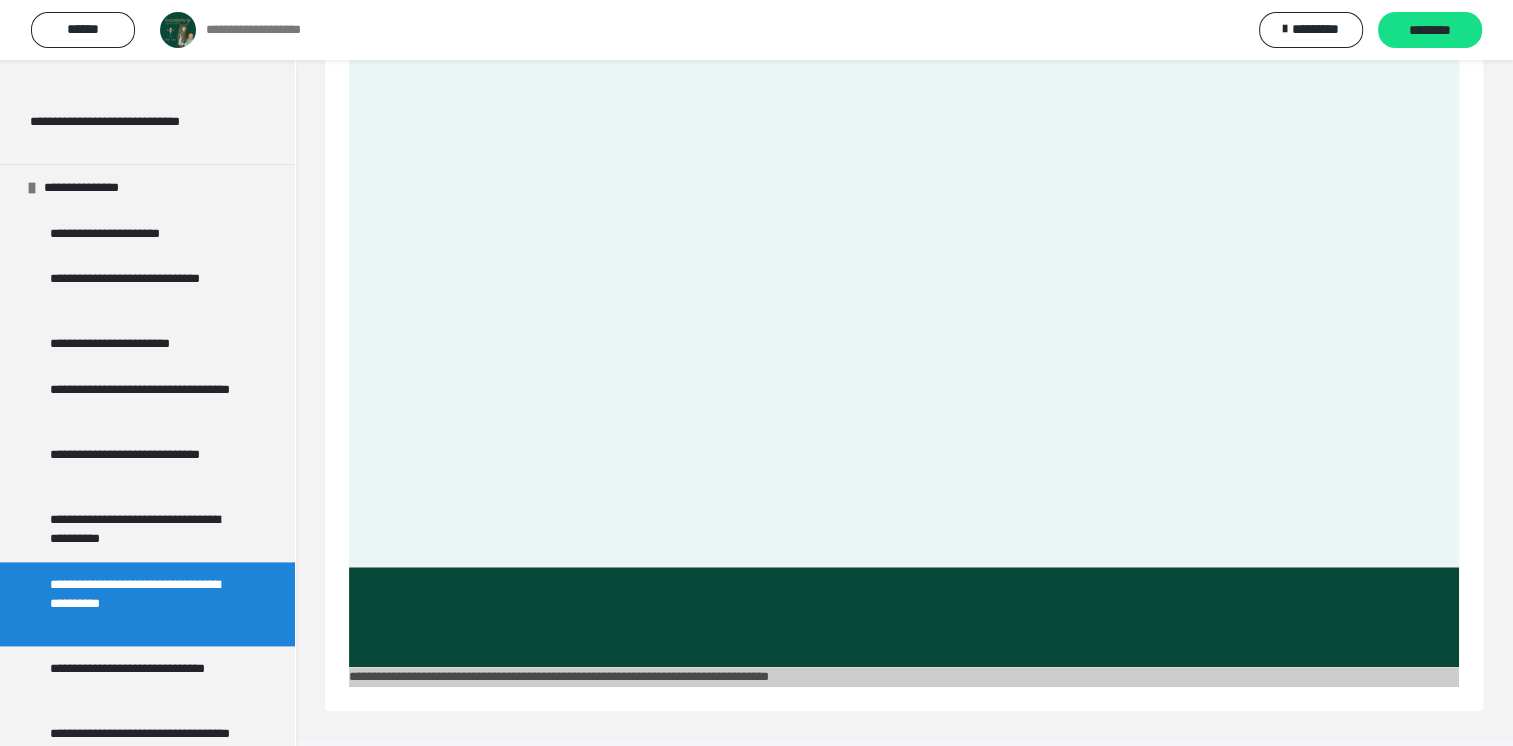 scroll, scrollTop: 172, scrollLeft: 0, axis: vertical 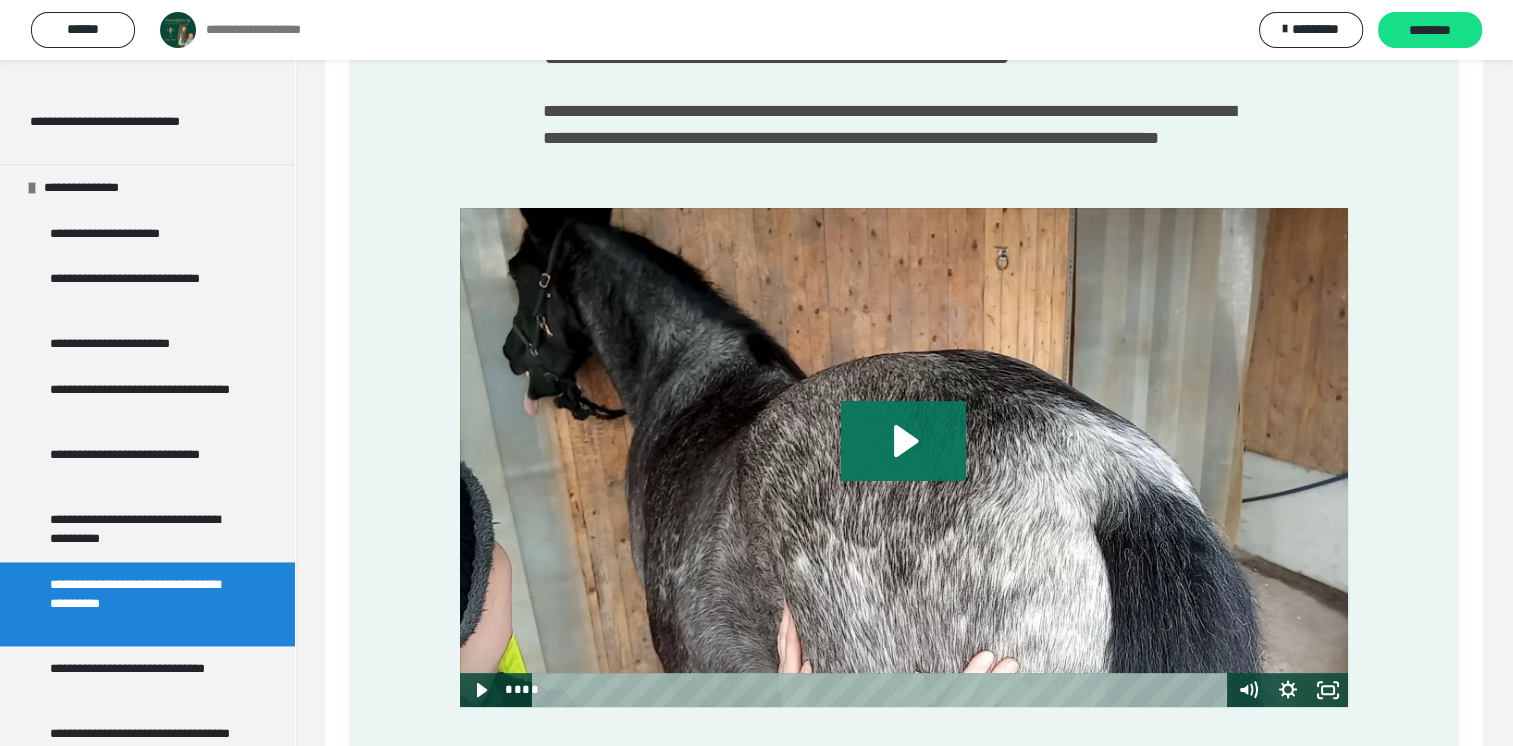 click 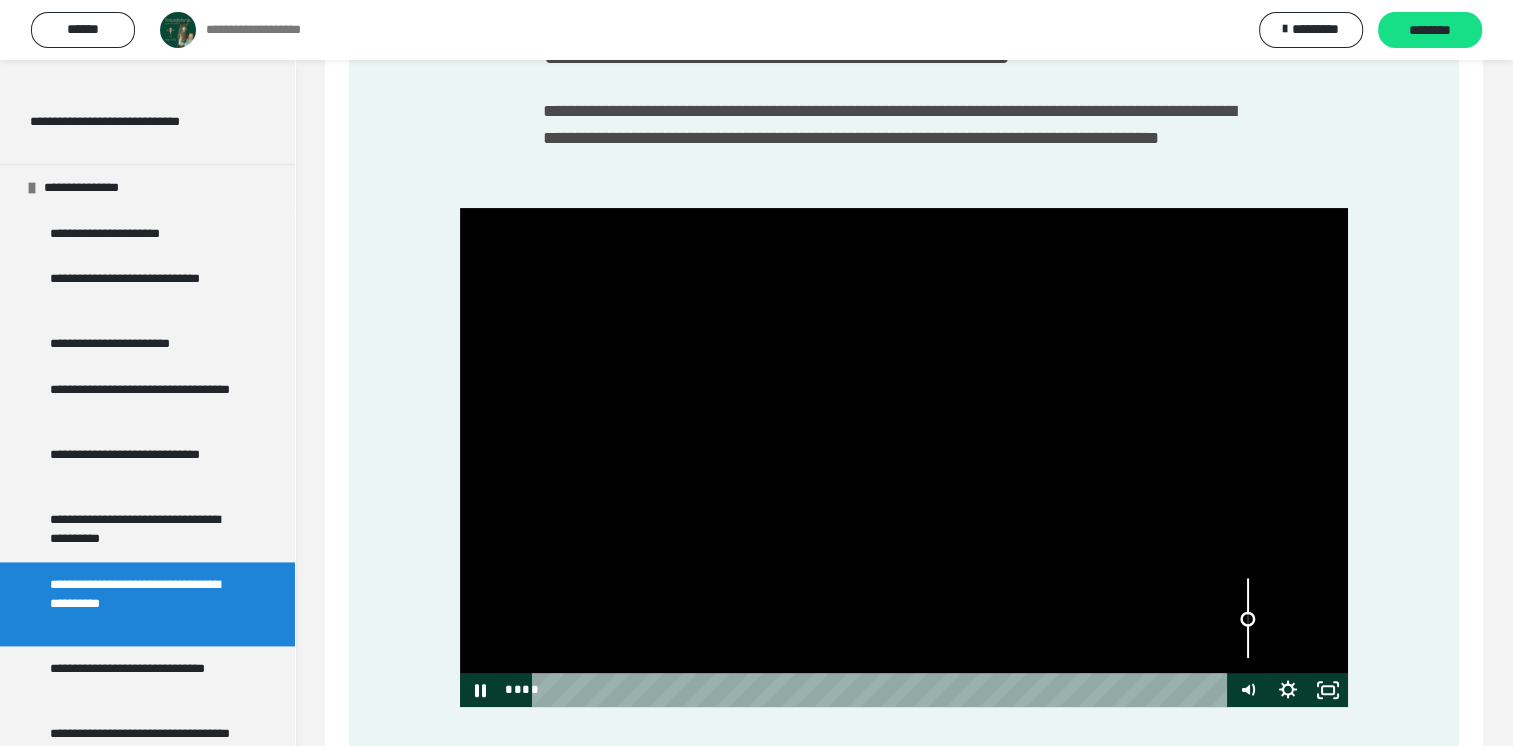 drag, startPoint x: 1249, startPoint y: 586, endPoint x: 1250, endPoint y: 626, distance: 40.012497 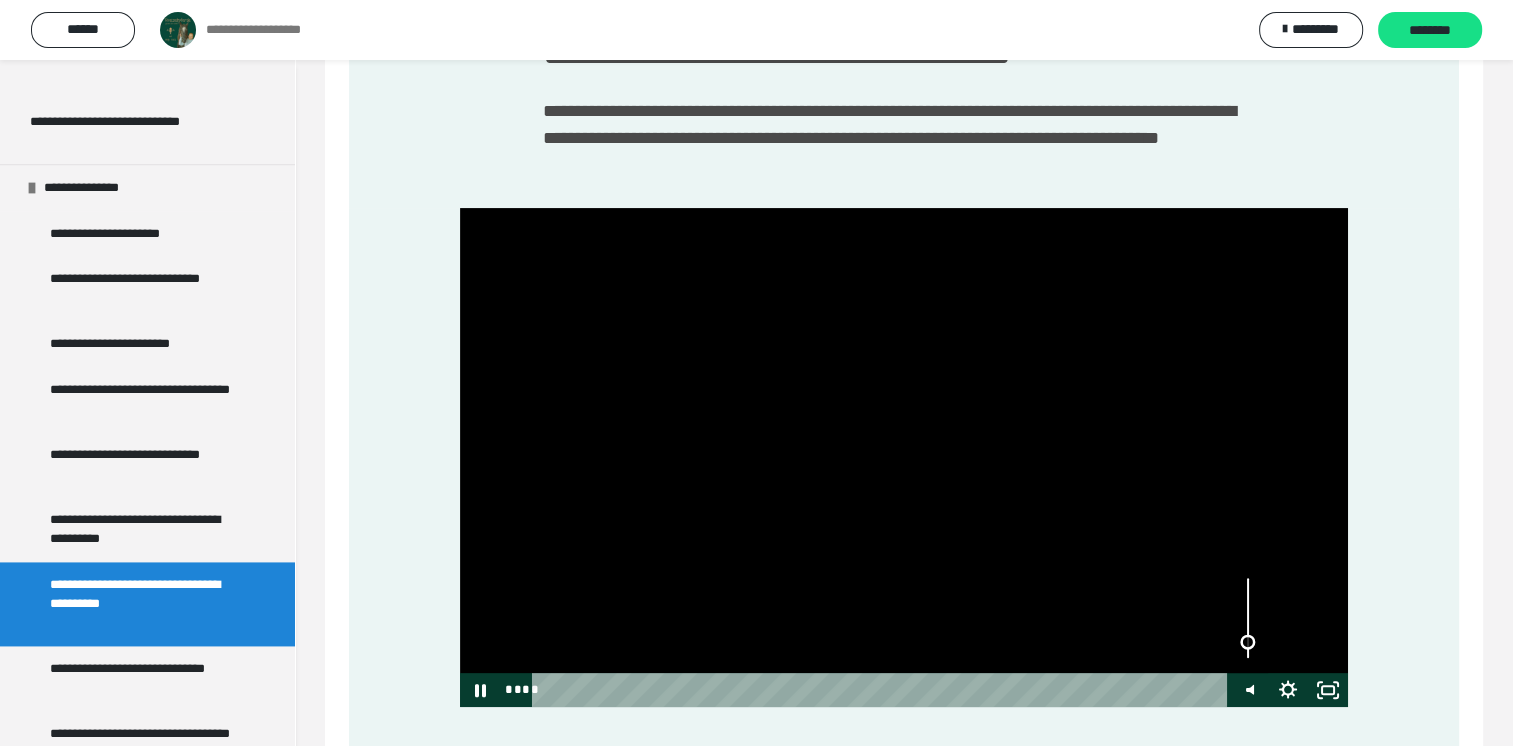 drag, startPoint x: 1248, startPoint y: 630, endPoint x: 1250, endPoint y: 647, distance: 17.117243 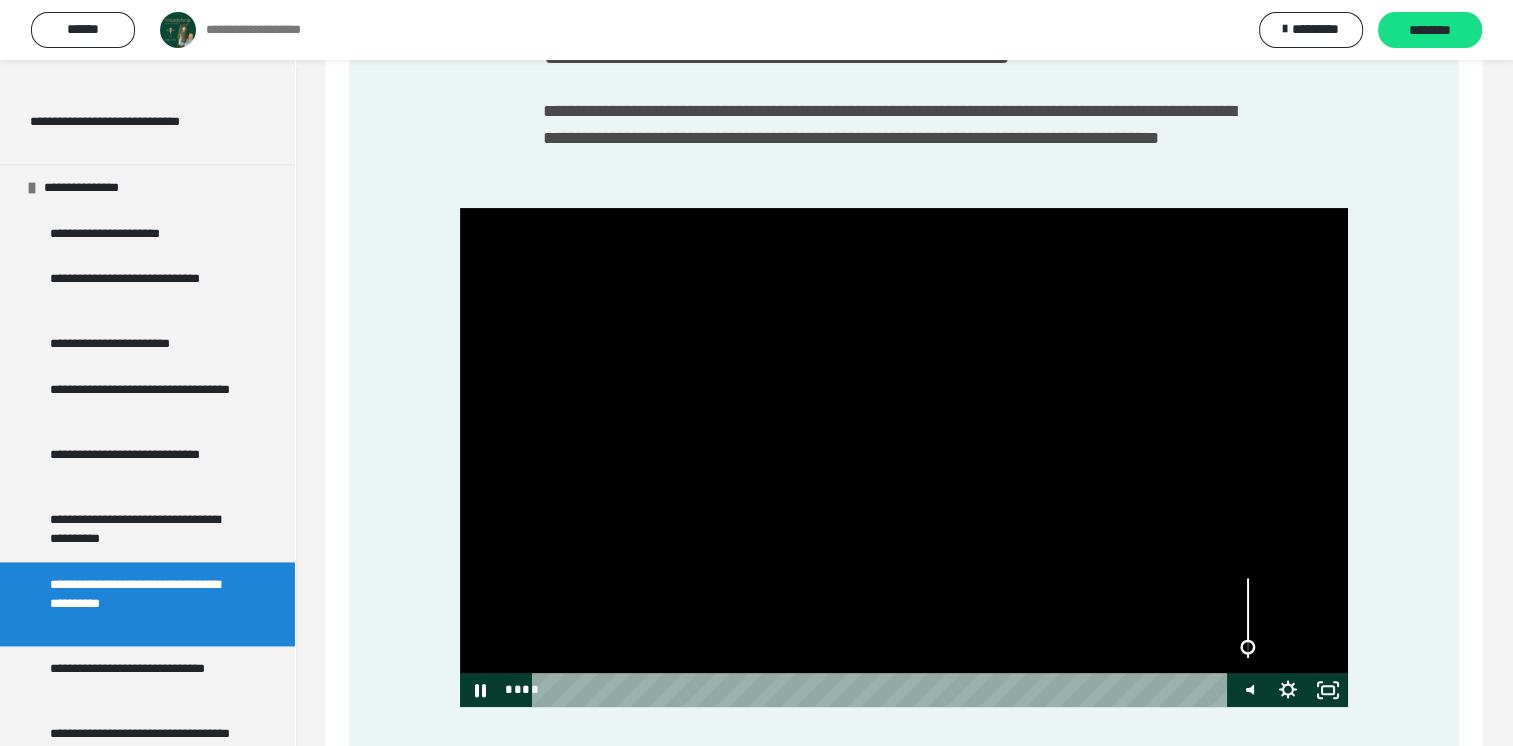 click at bounding box center (1247, 646) 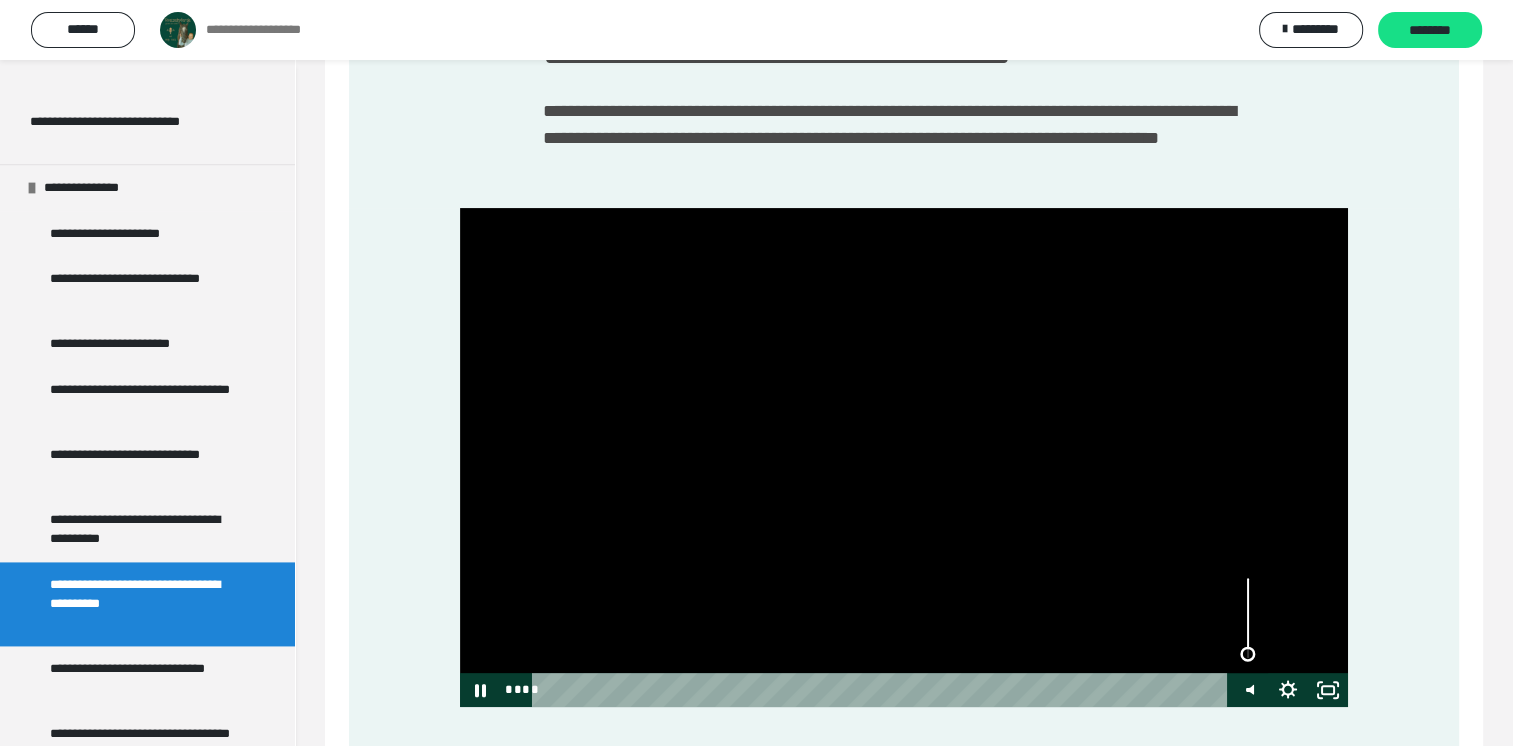 click at bounding box center [1247, 653] 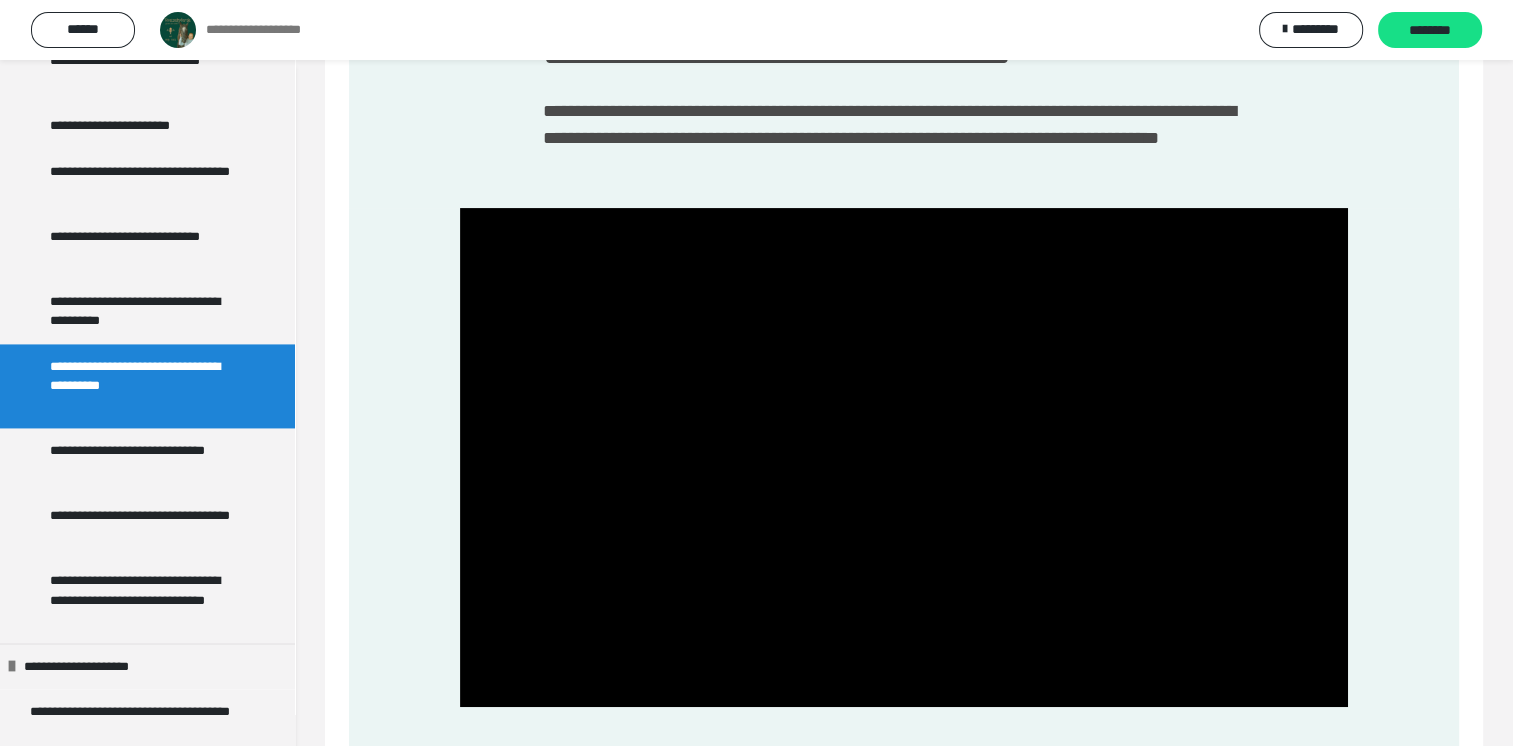 scroll, scrollTop: 2941, scrollLeft: 0, axis: vertical 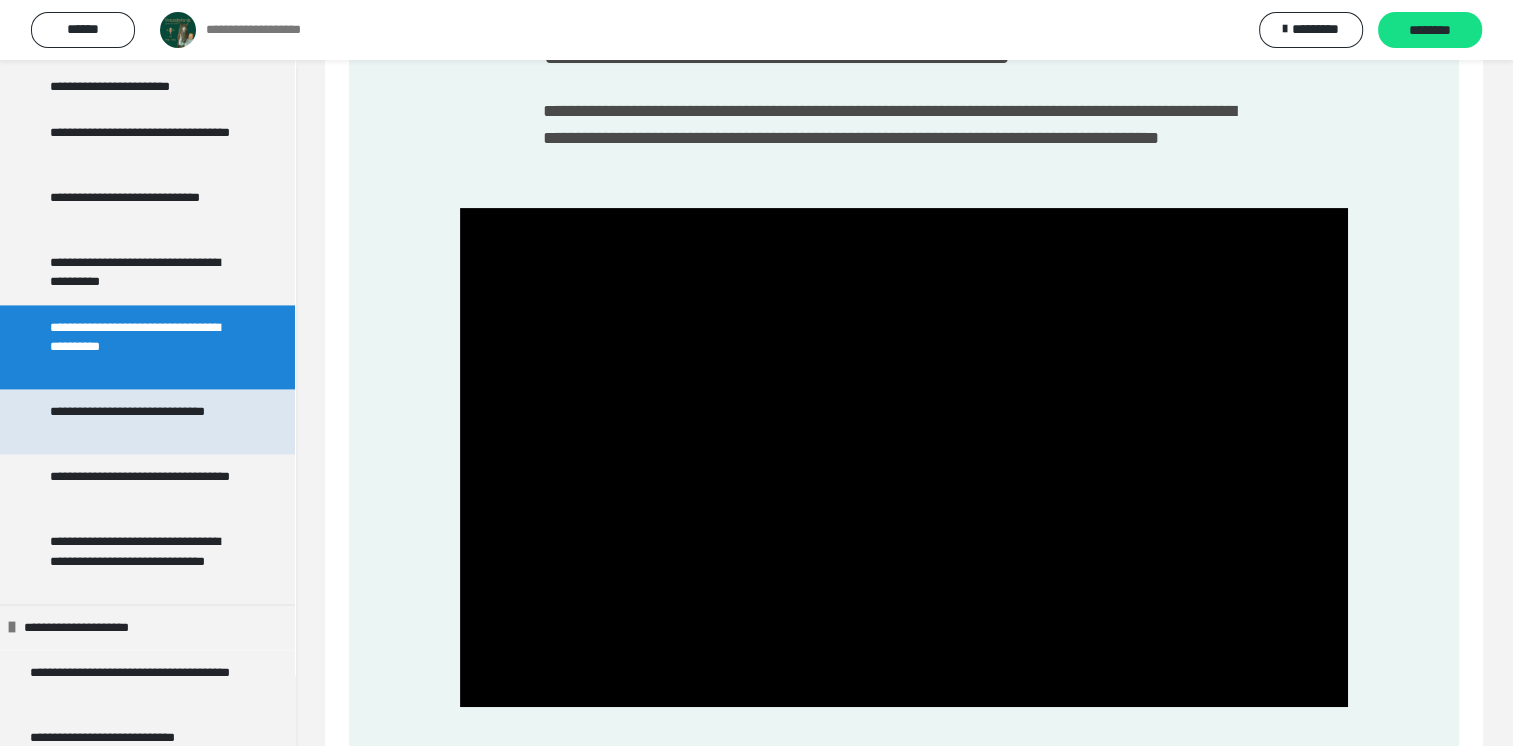click on "**********" at bounding box center [142, 421] 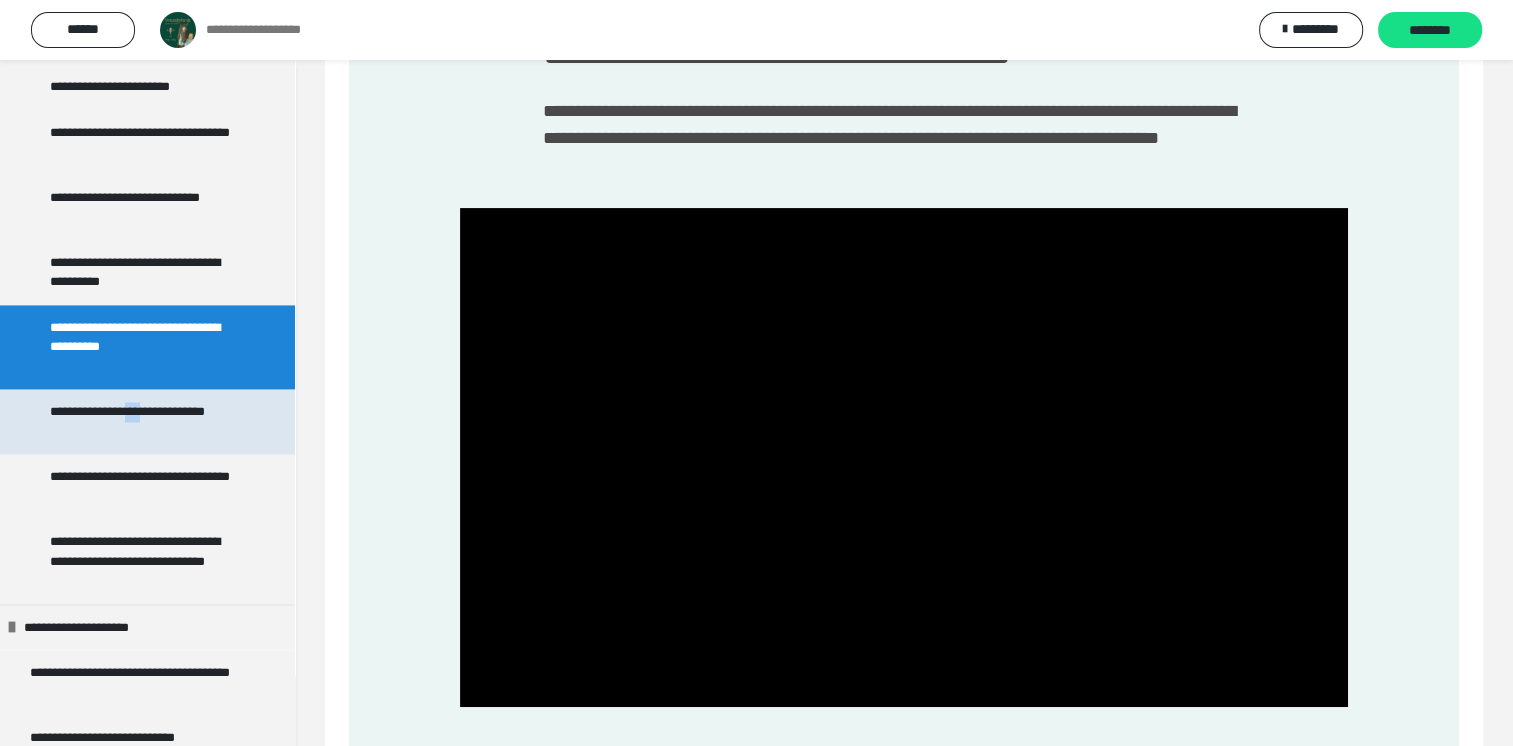 click on "**********" at bounding box center (142, 421) 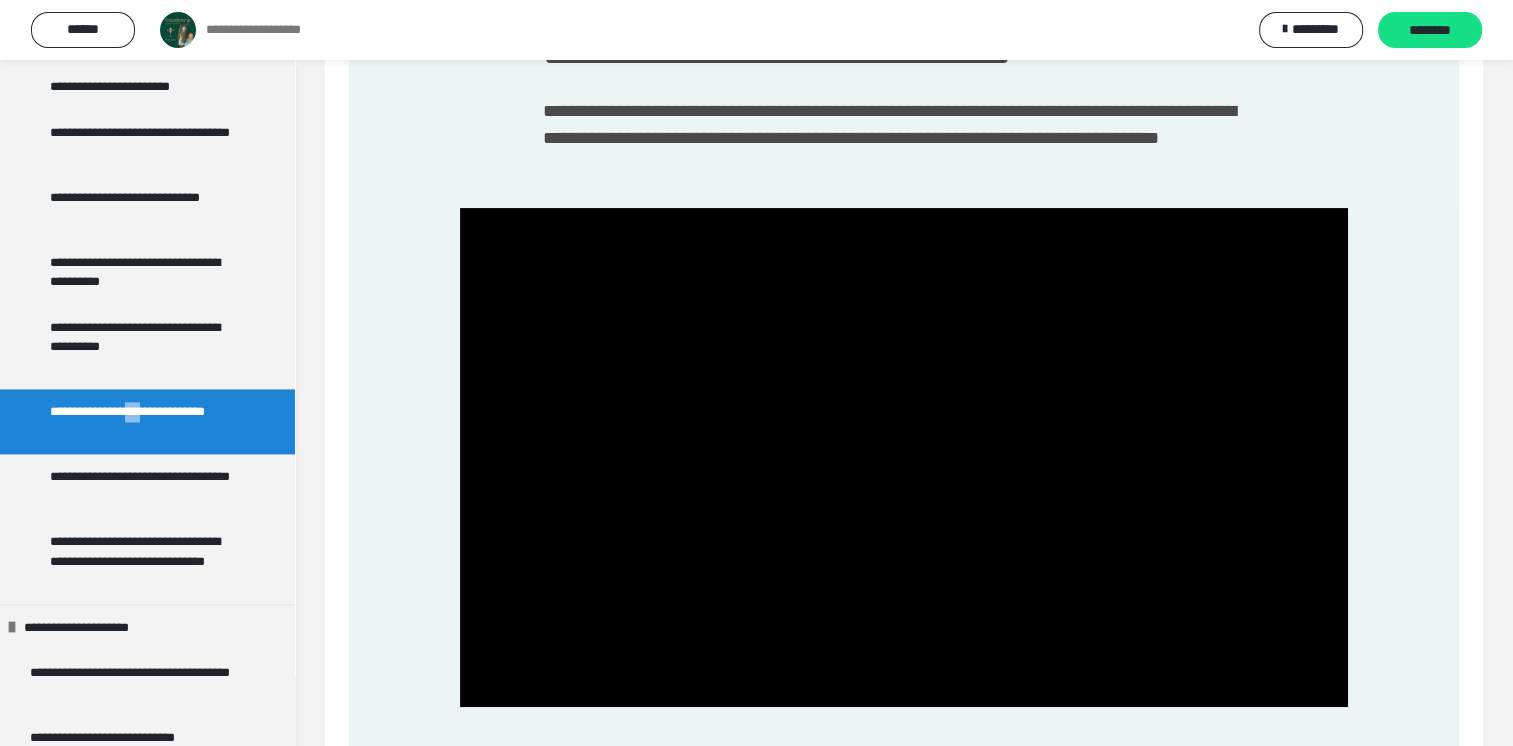 click on "**********" at bounding box center [142, 421] 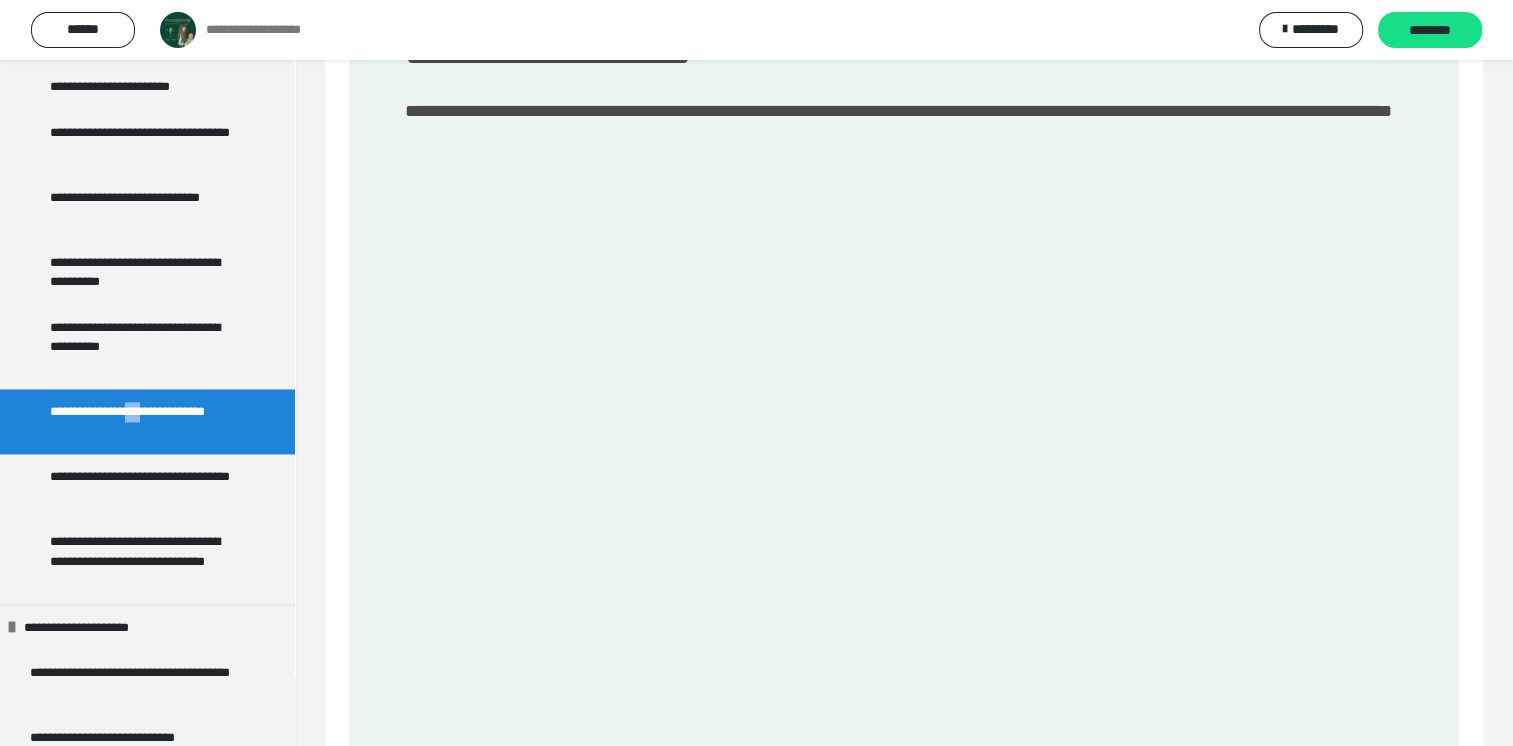 scroll, scrollTop: 244, scrollLeft: 0, axis: vertical 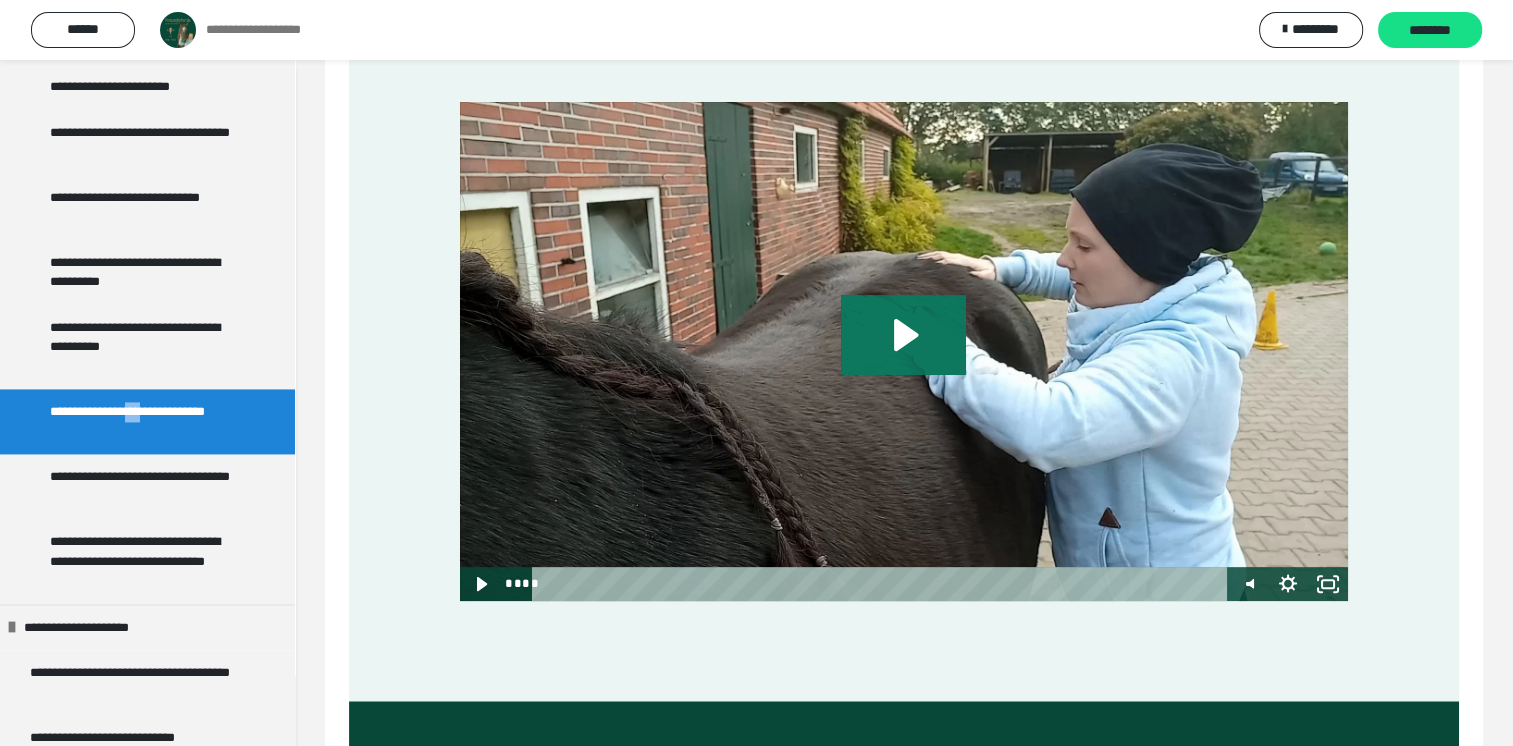 click 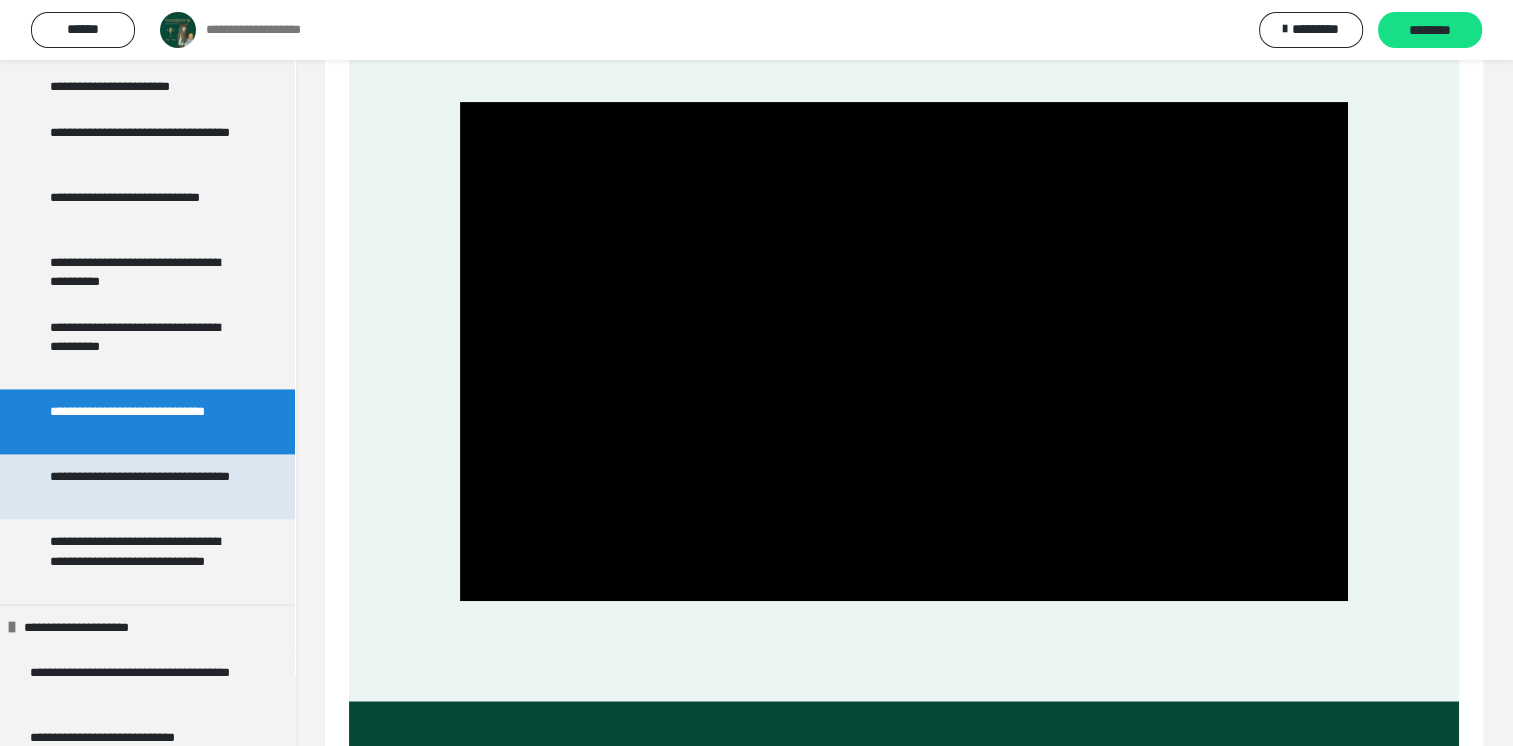 click on "**********" at bounding box center (142, 486) 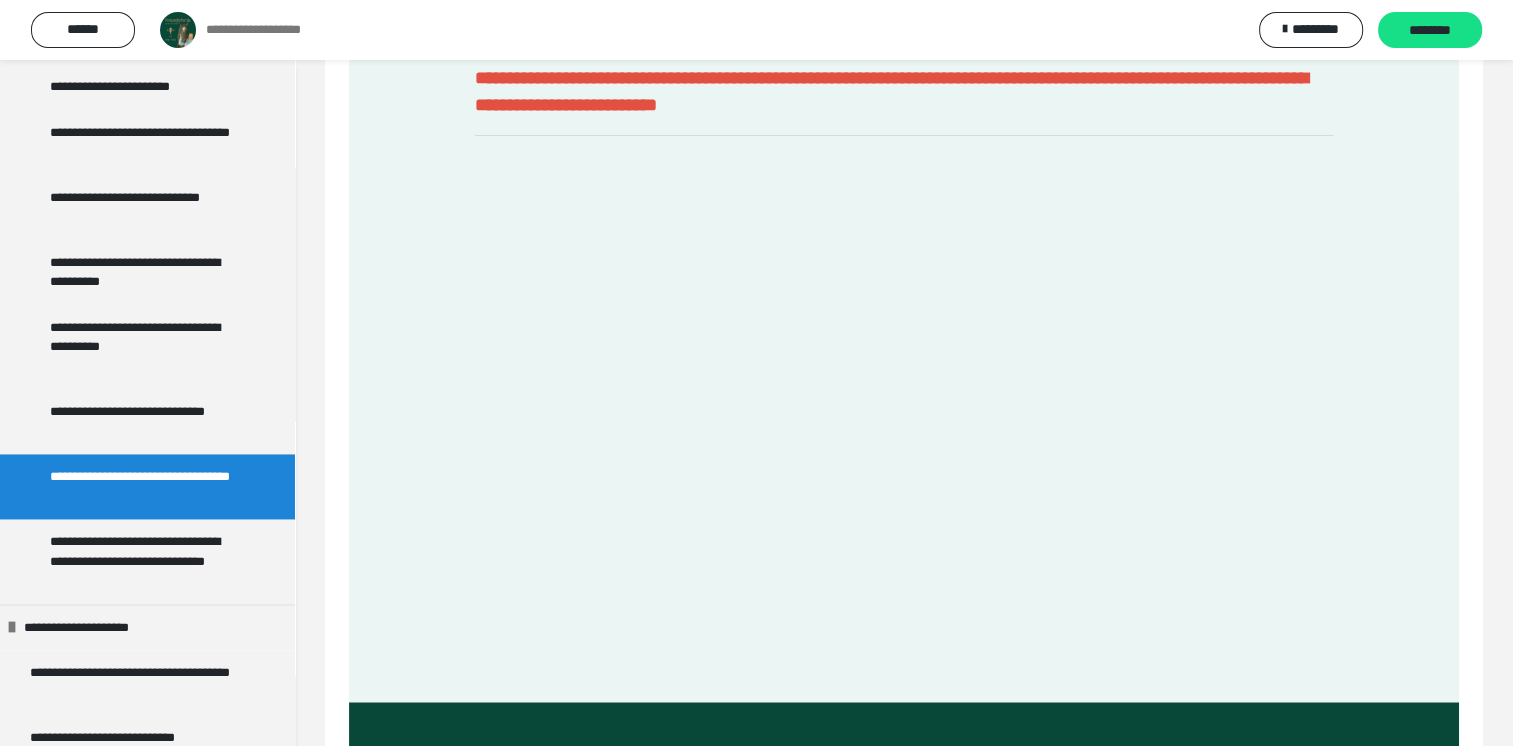 scroll, scrollTop: 229, scrollLeft: 0, axis: vertical 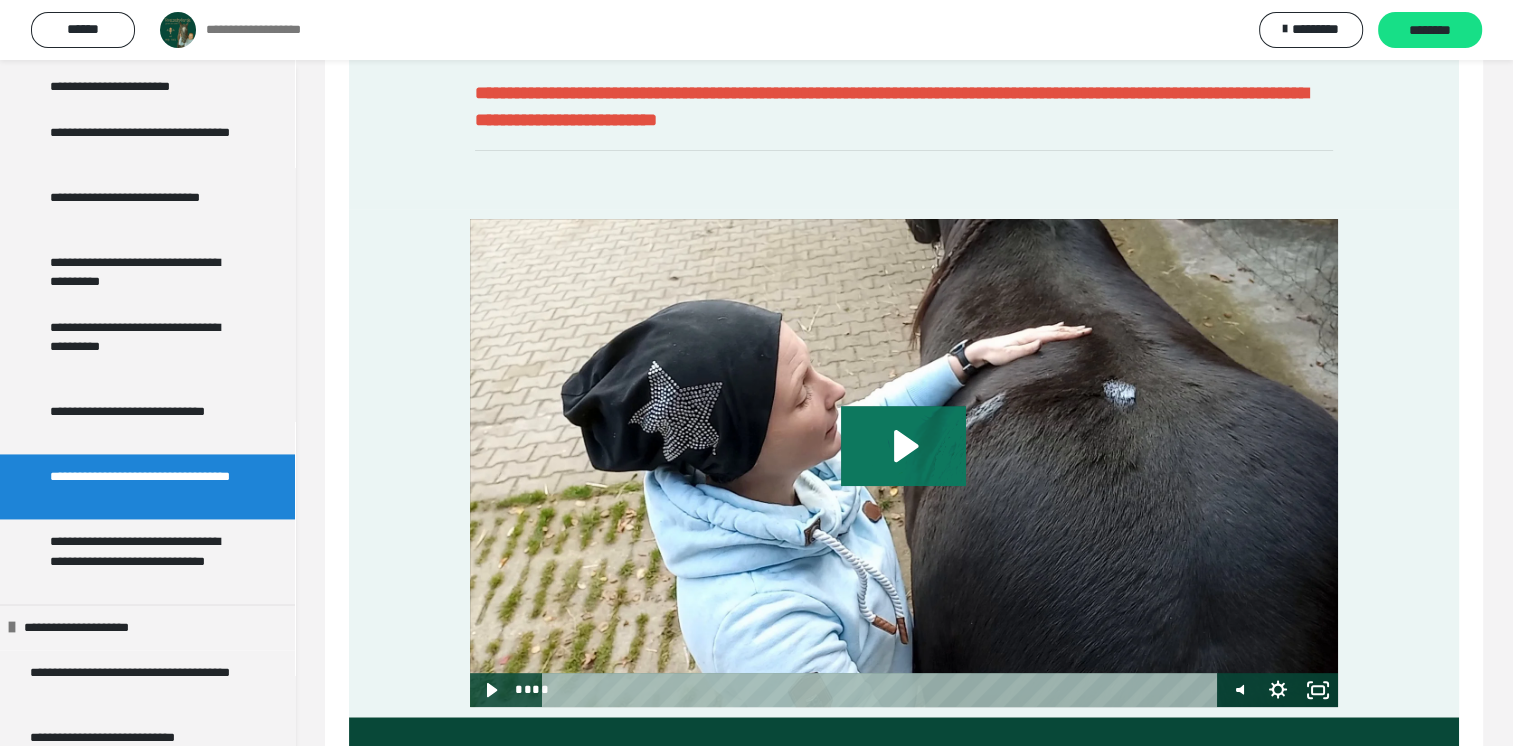 click 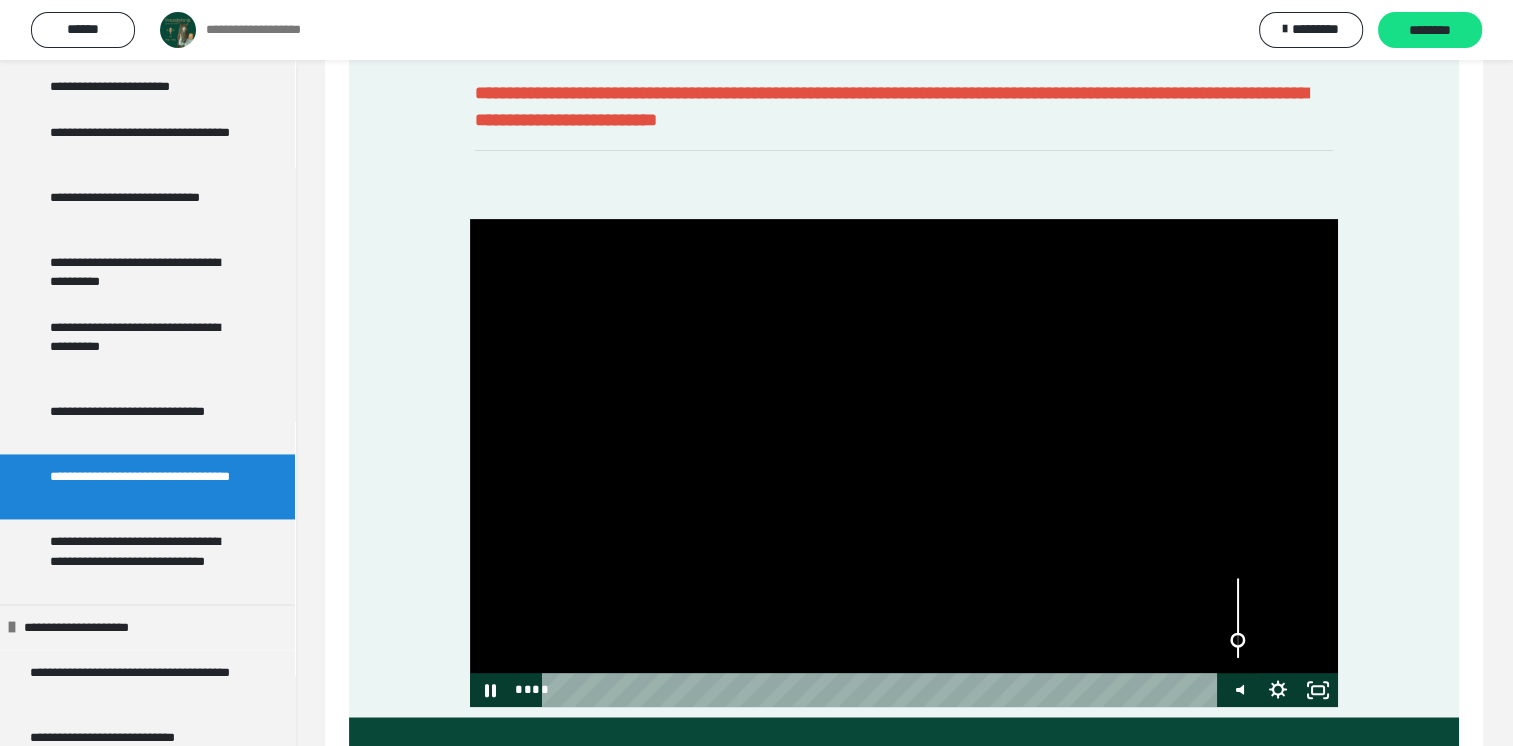 click at bounding box center [1237, 639] 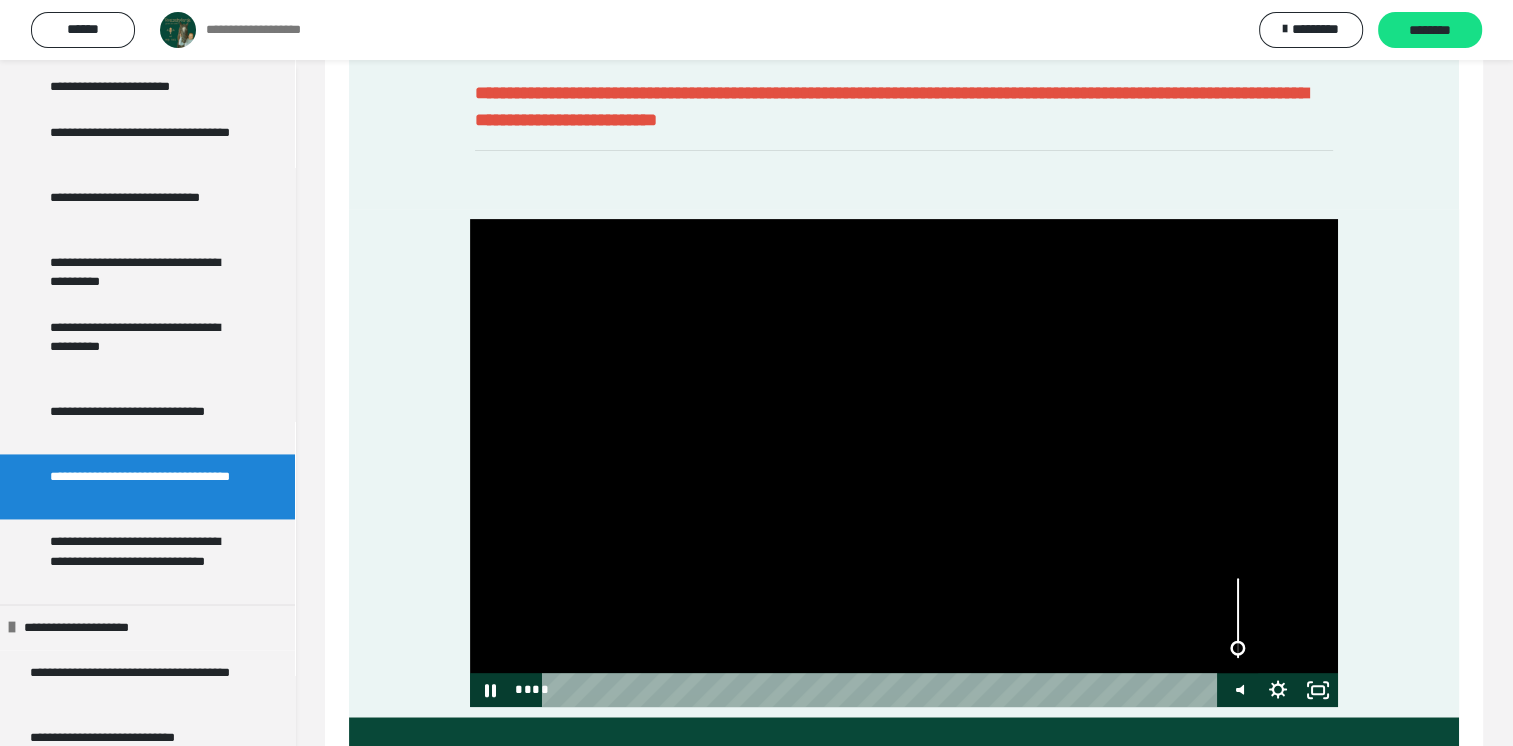 click at bounding box center (1237, 647) 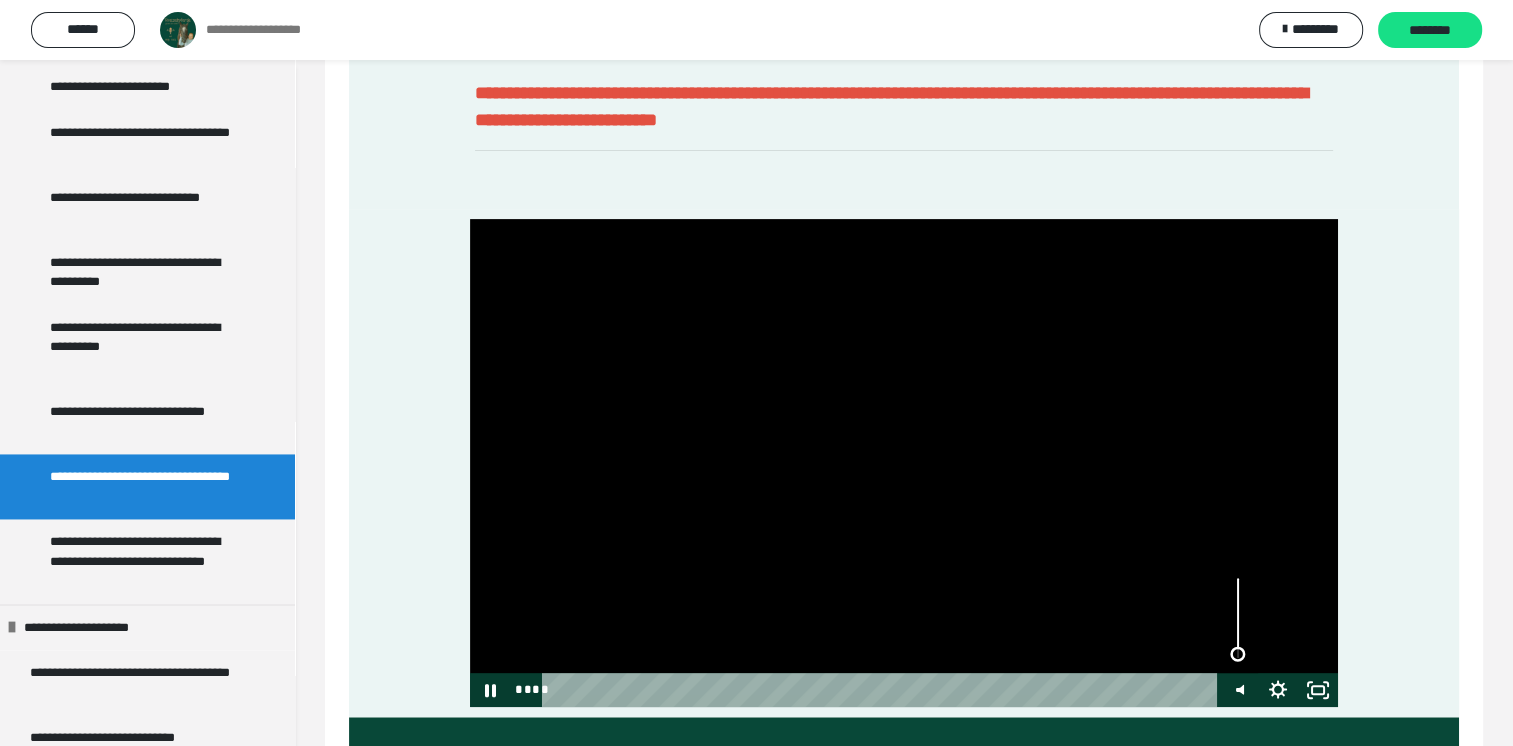 click at bounding box center (1237, 653) 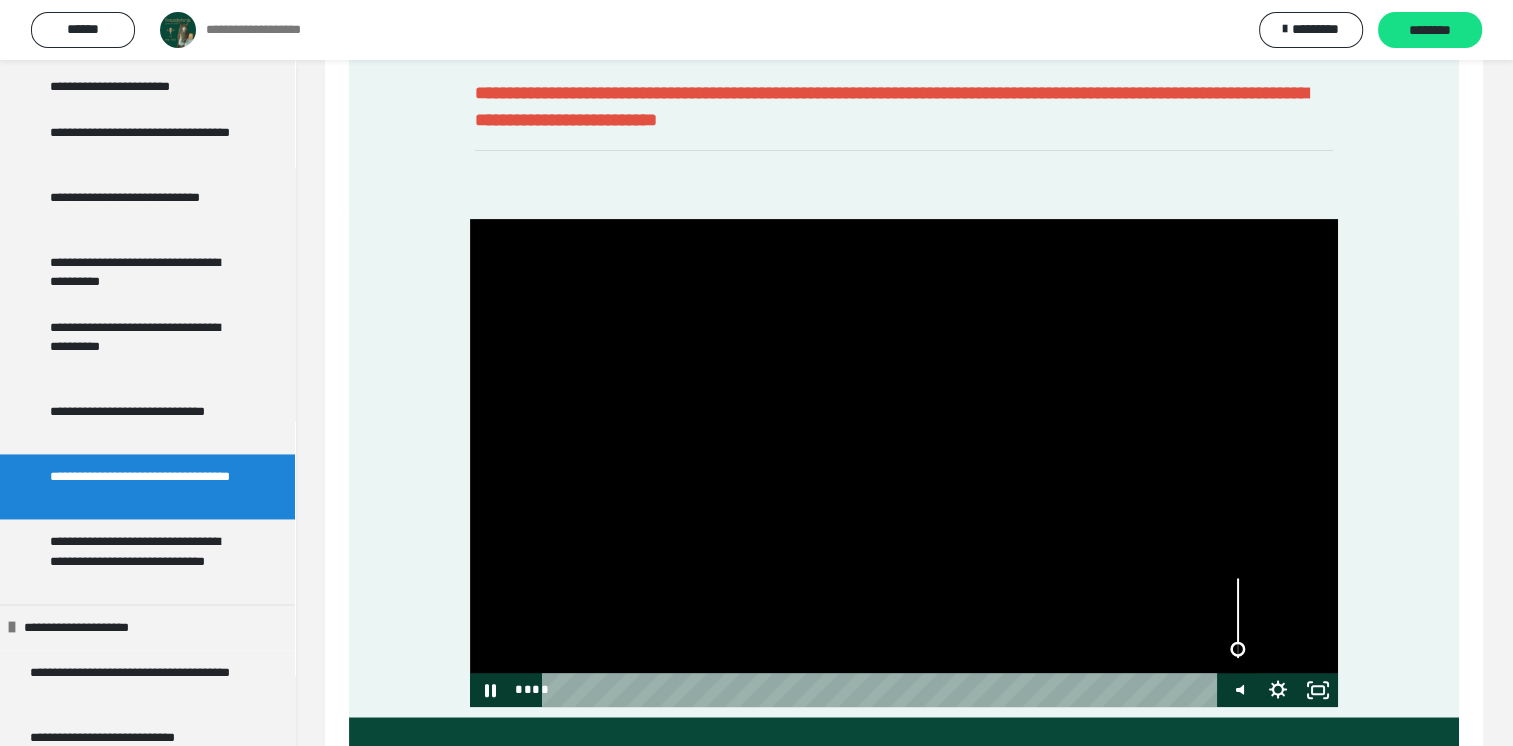 click at bounding box center [1237, 648] 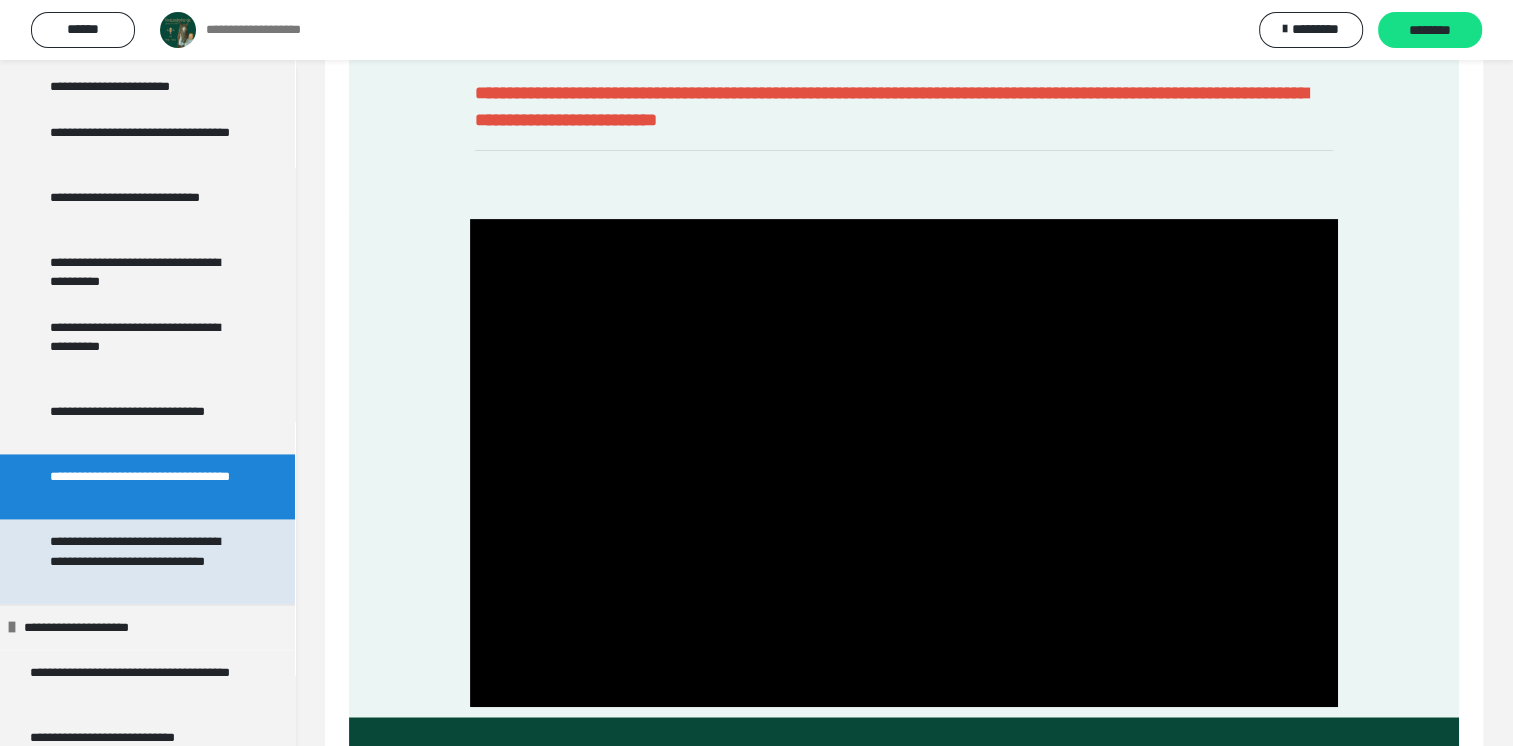 click on "**********" at bounding box center (142, 561) 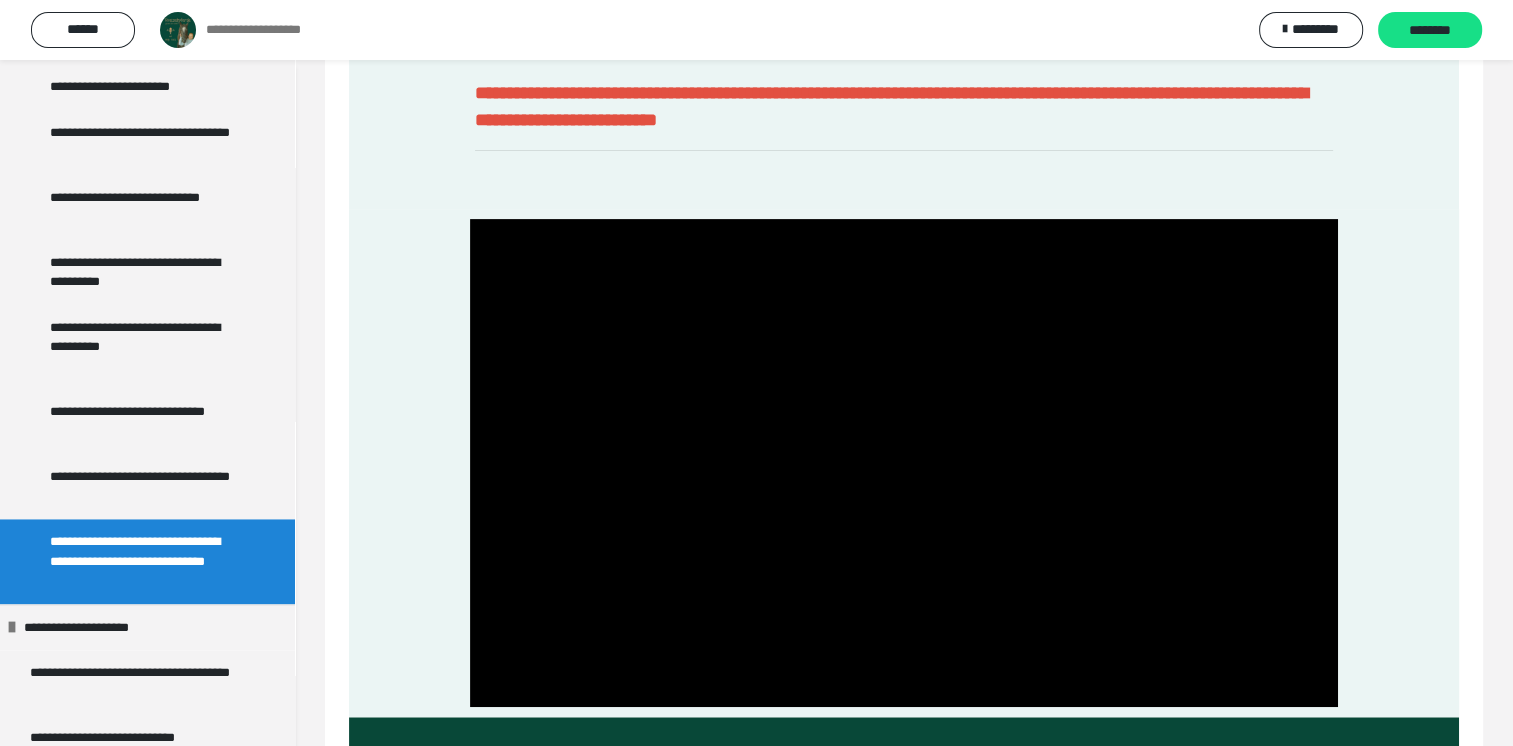 scroll, scrollTop: 89, scrollLeft: 0, axis: vertical 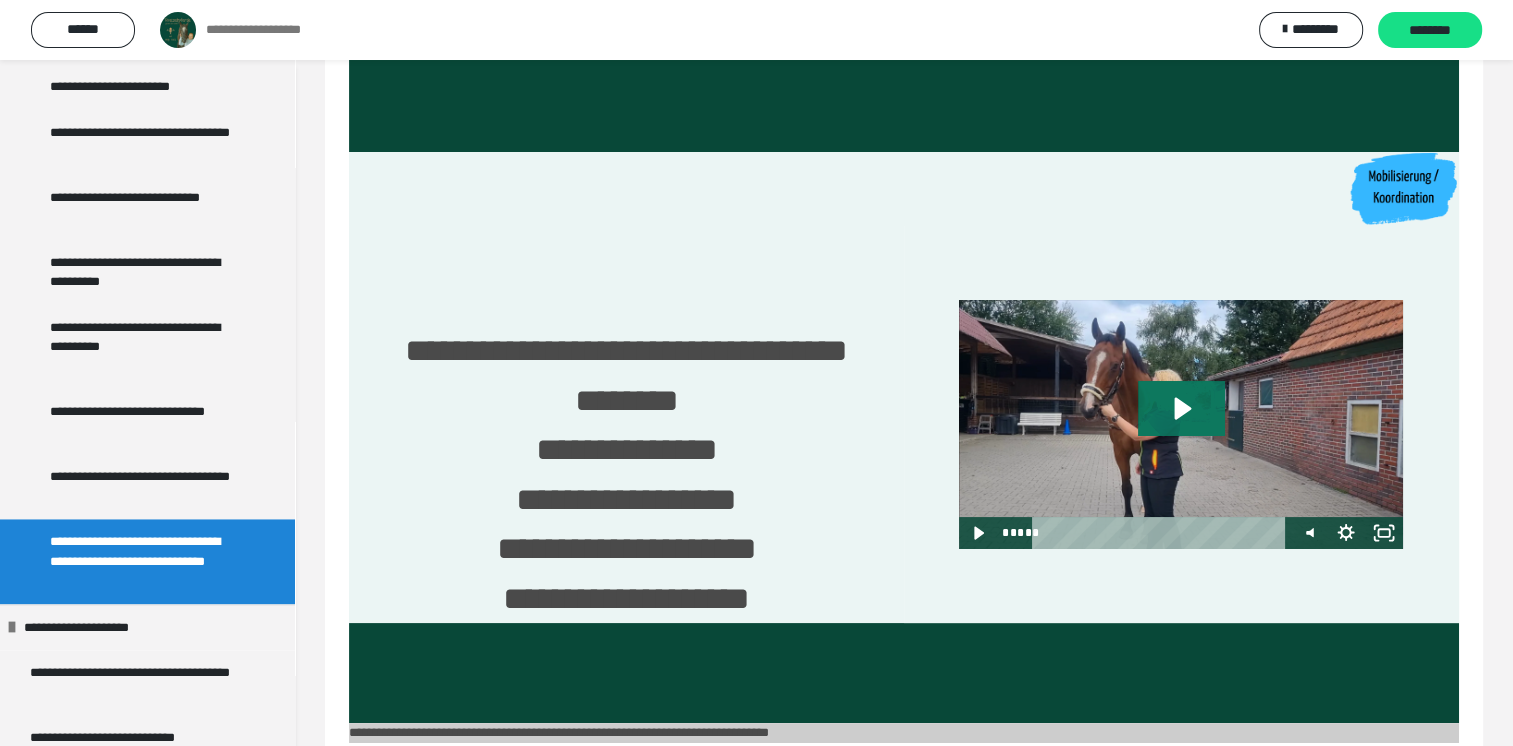 click 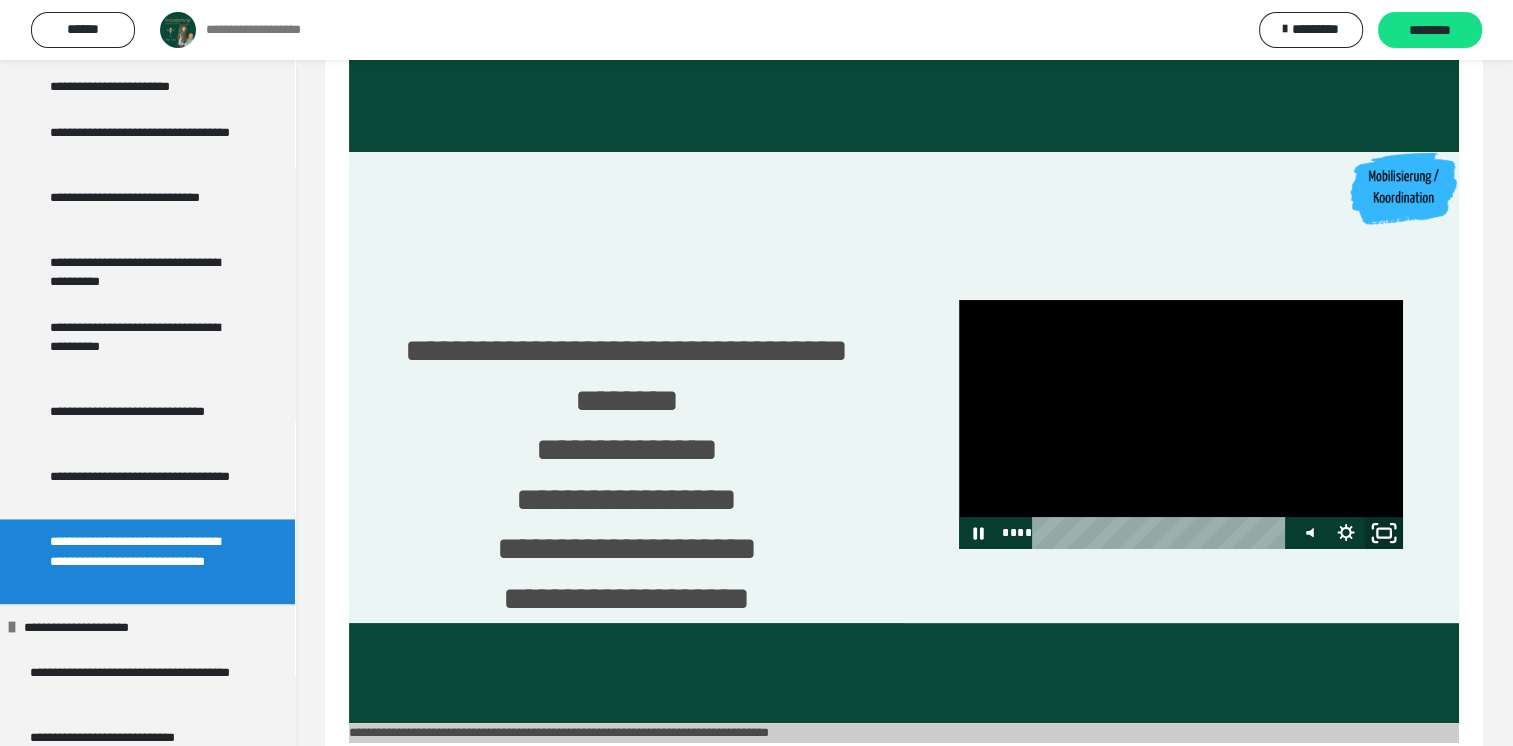 click 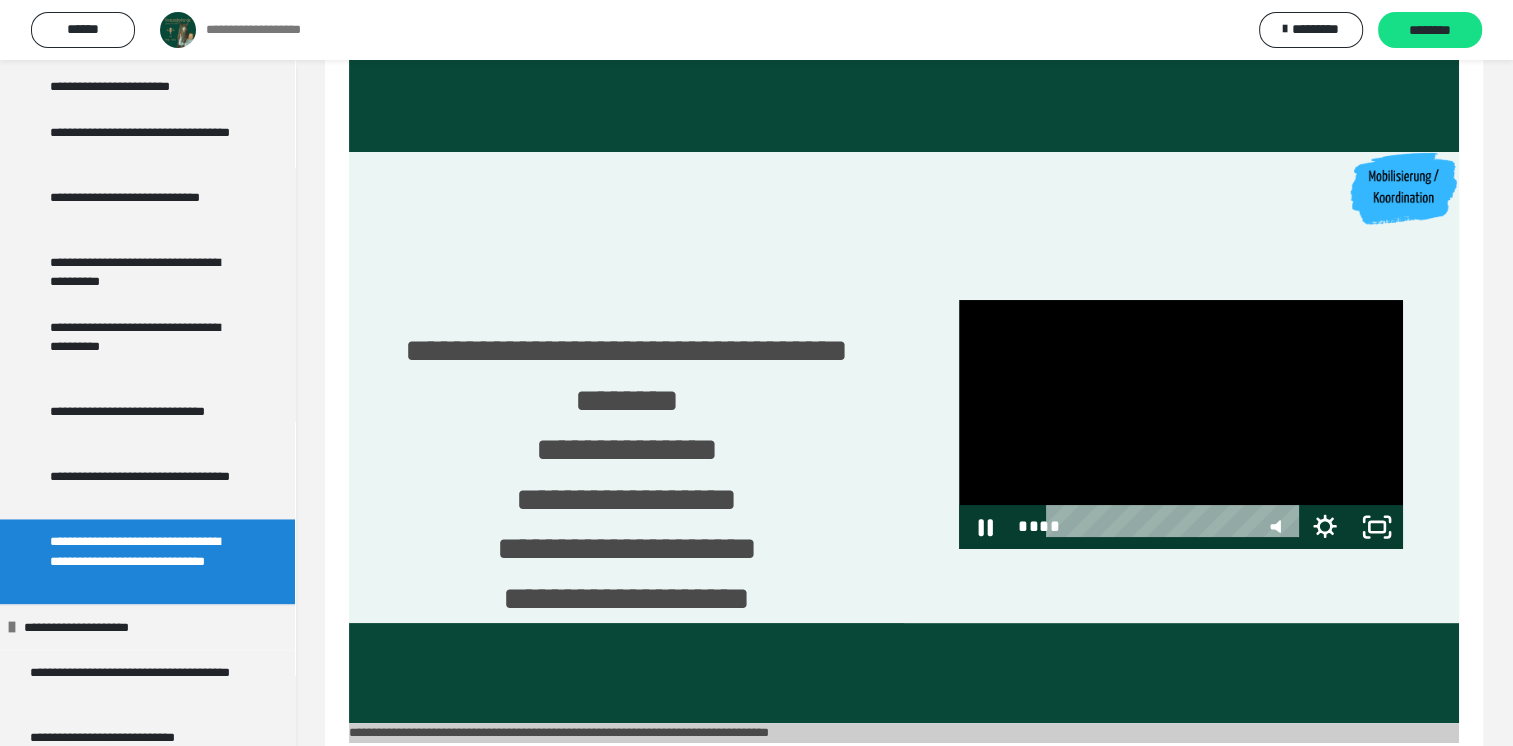 scroll, scrollTop: 60, scrollLeft: 0, axis: vertical 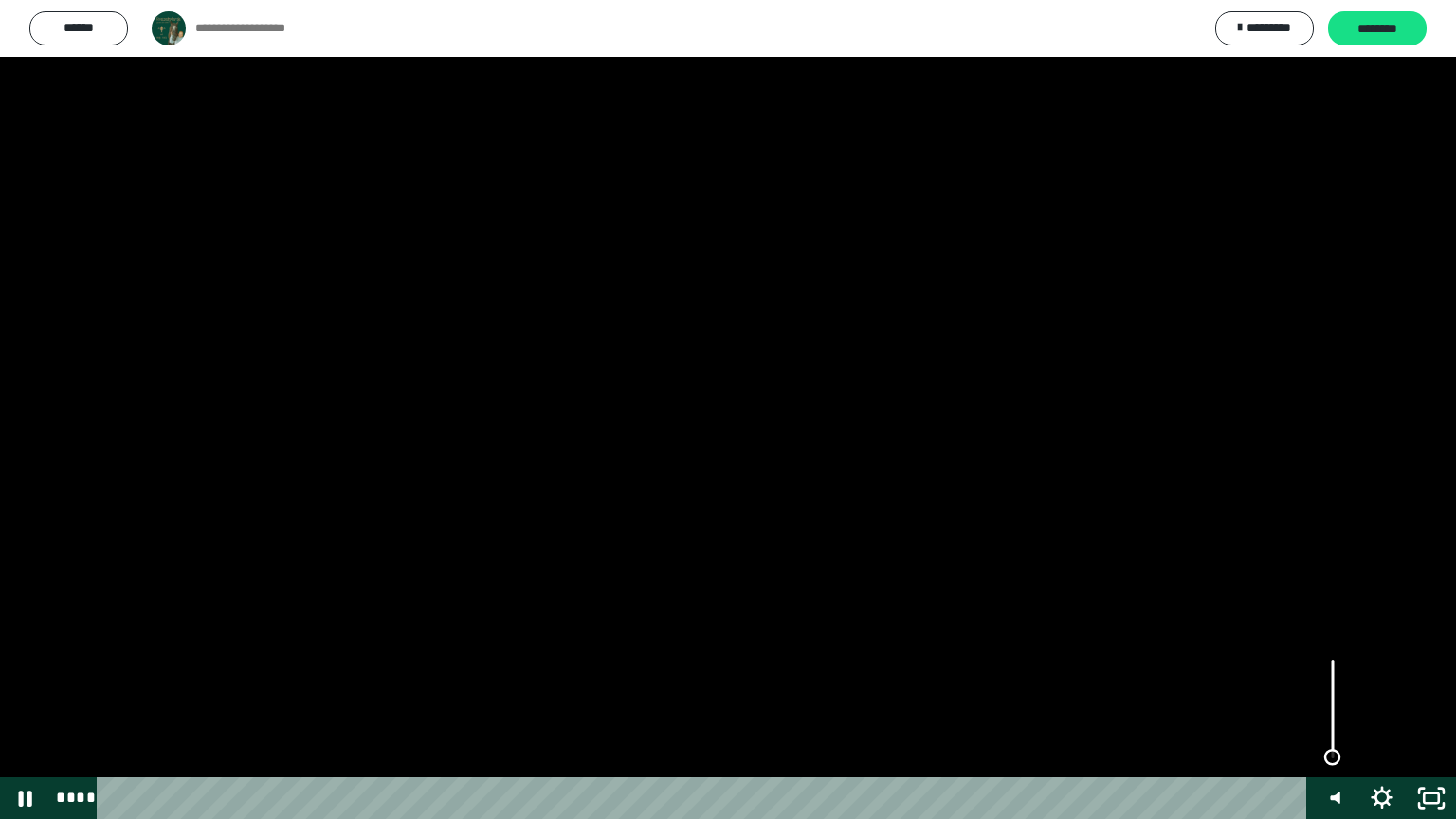 click at bounding box center [1333, 757] 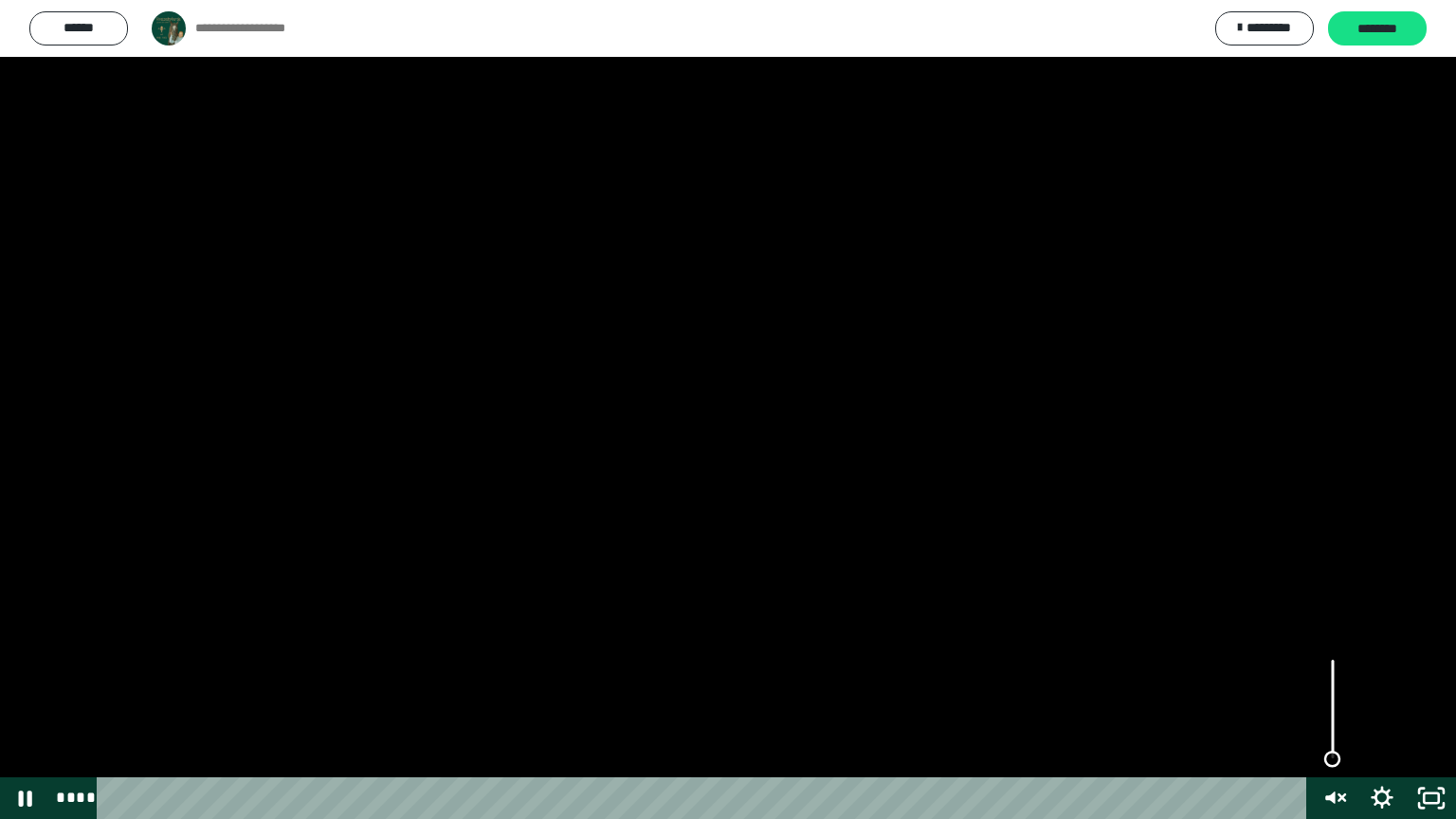 click at bounding box center [1333, 759] 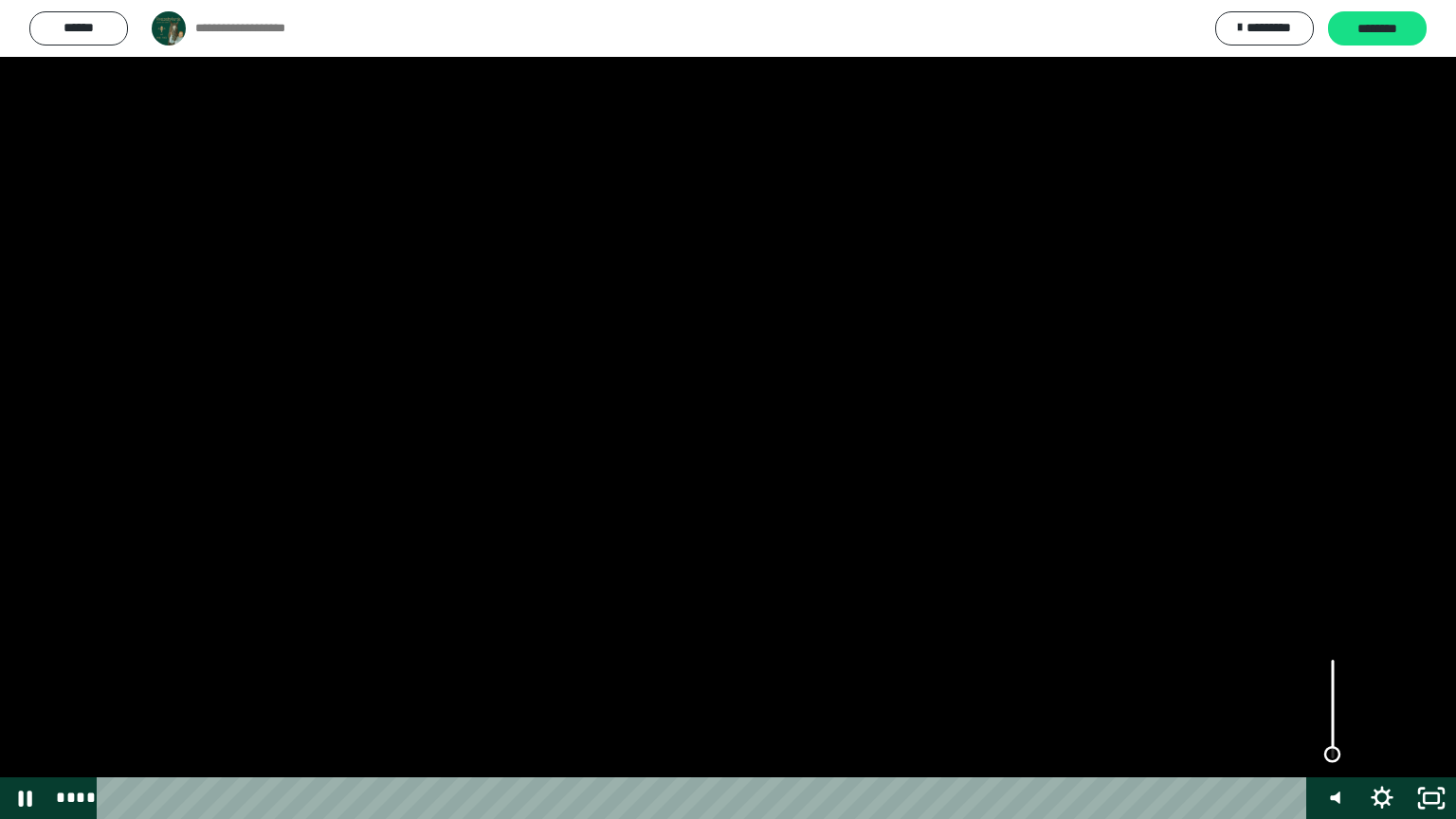 click at bounding box center (1333, 755) 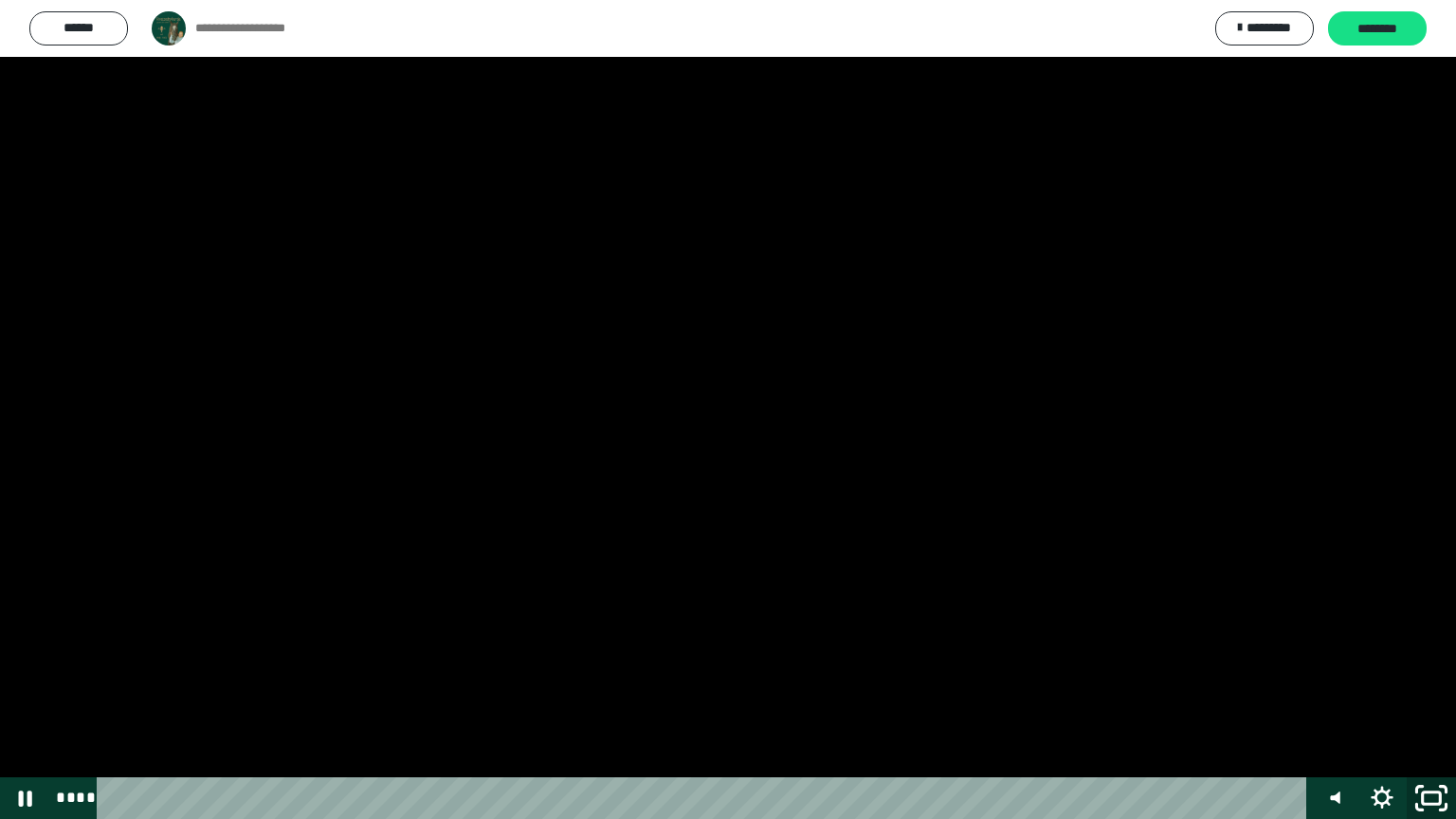 click 